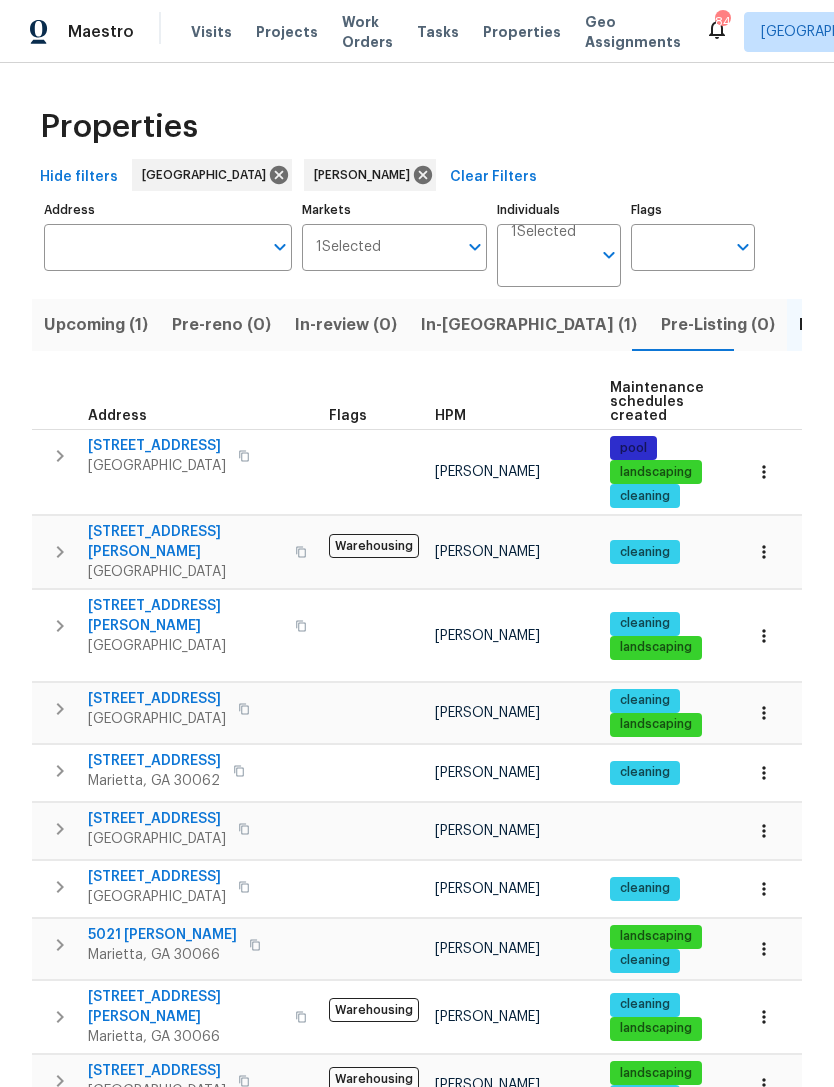 scroll, scrollTop: 0, scrollLeft: 0, axis: both 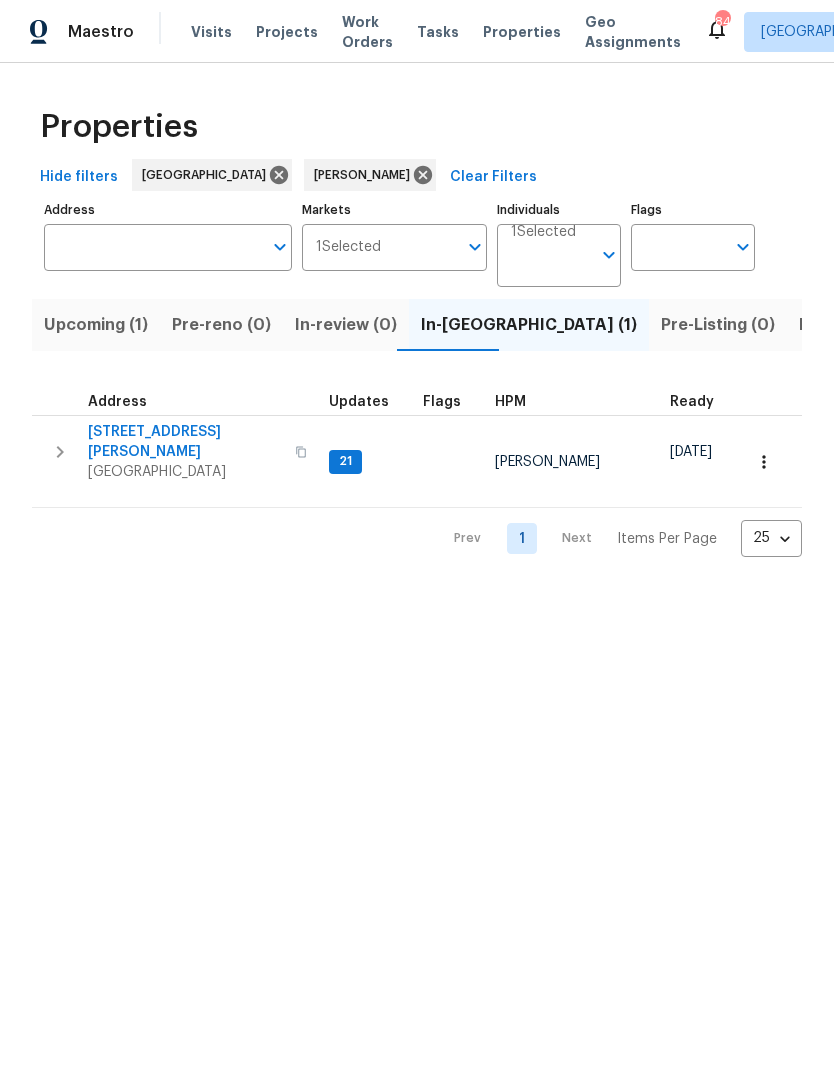 click on "[STREET_ADDRESS][PERSON_NAME]" at bounding box center (185, 442) 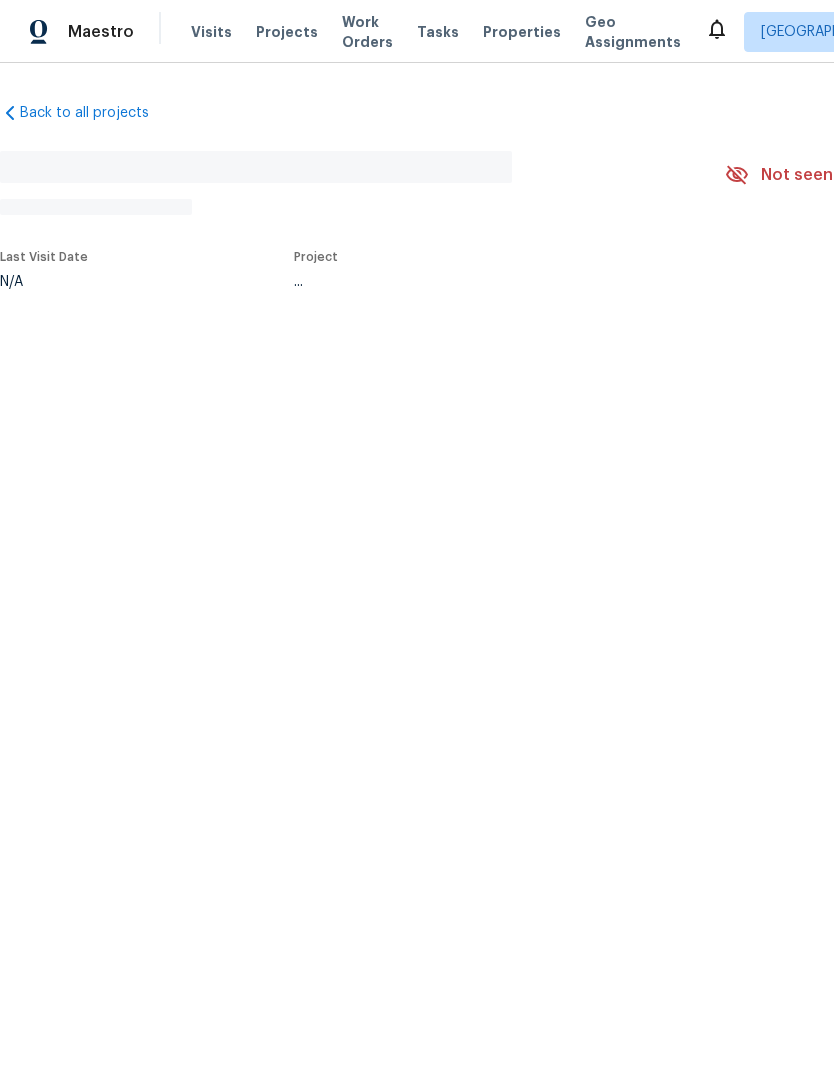 scroll, scrollTop: 0, scrollLeft: 0, axis: both 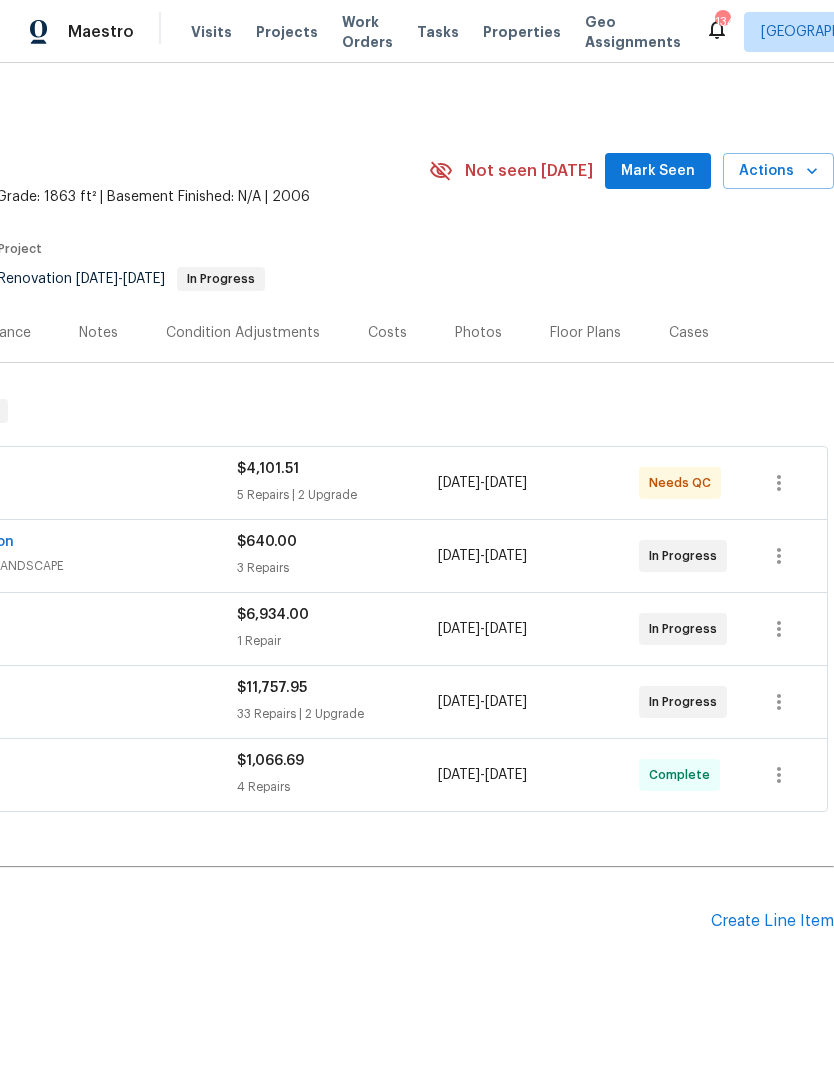 click on "Mark Seen" at bounding box center [658, 171] 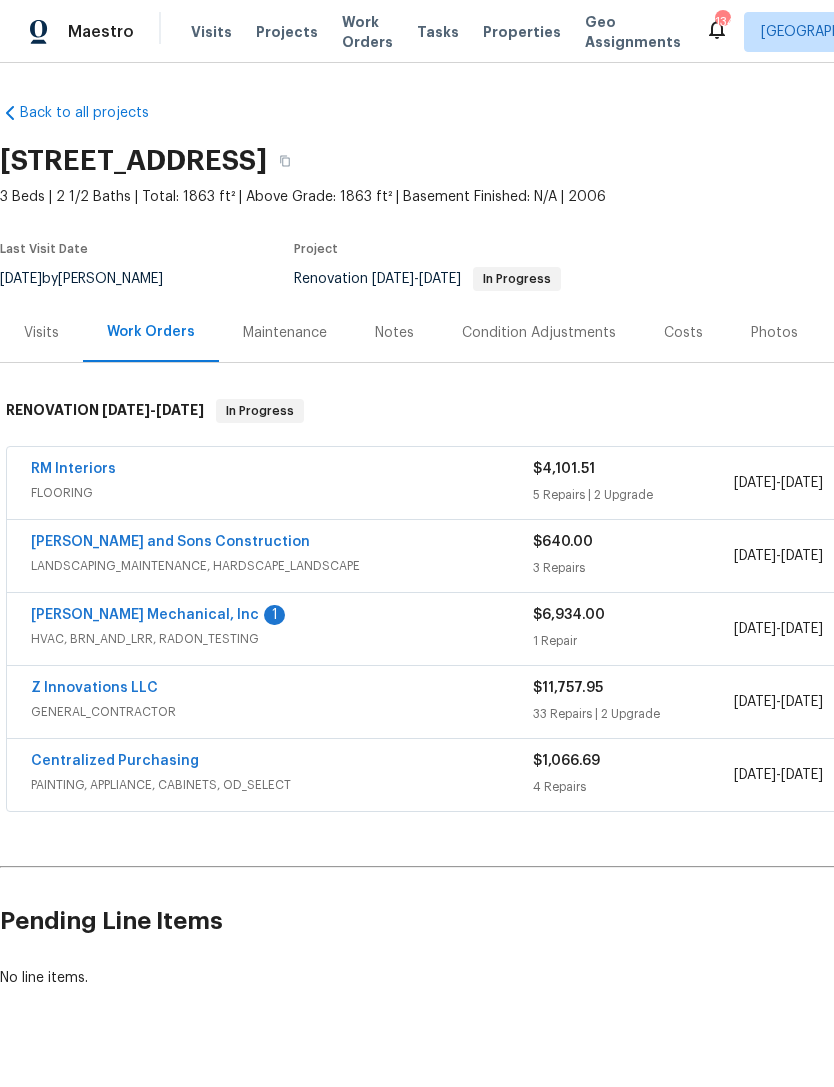 scroll, scrollTop: 0, scrollLeft: 0, axis: both 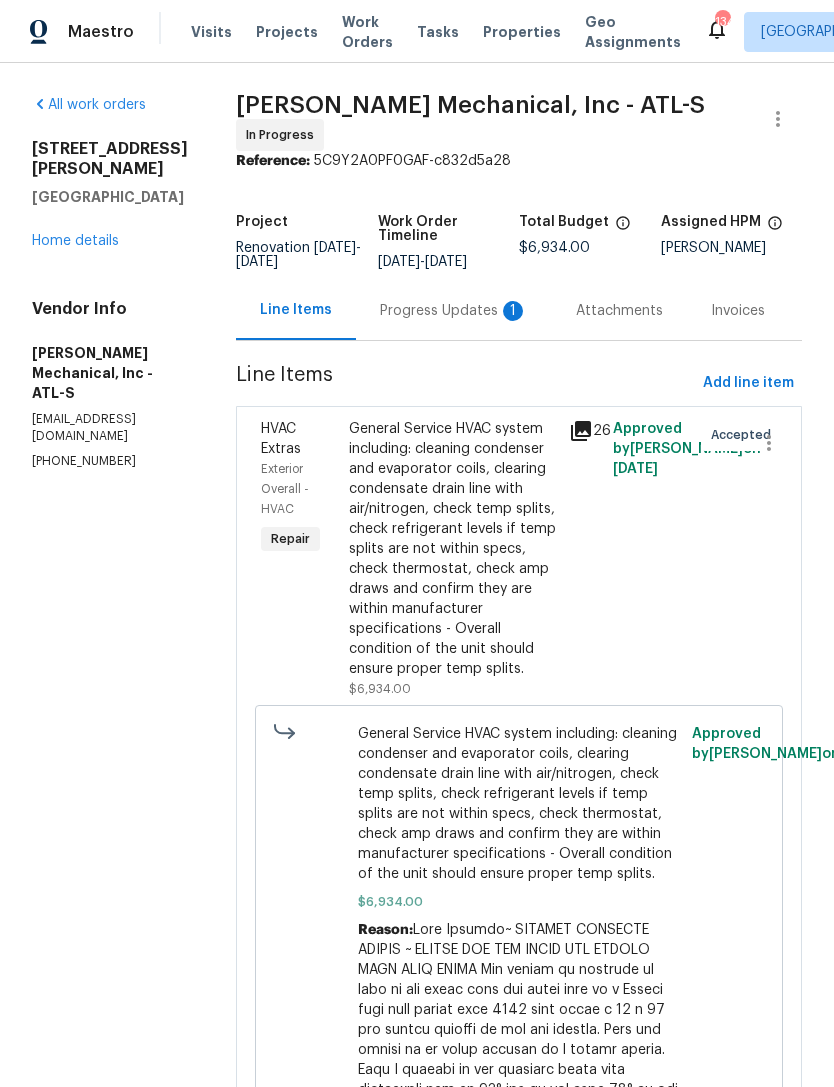 click on "Progress Updates 1" at bounding box center (454, 311) 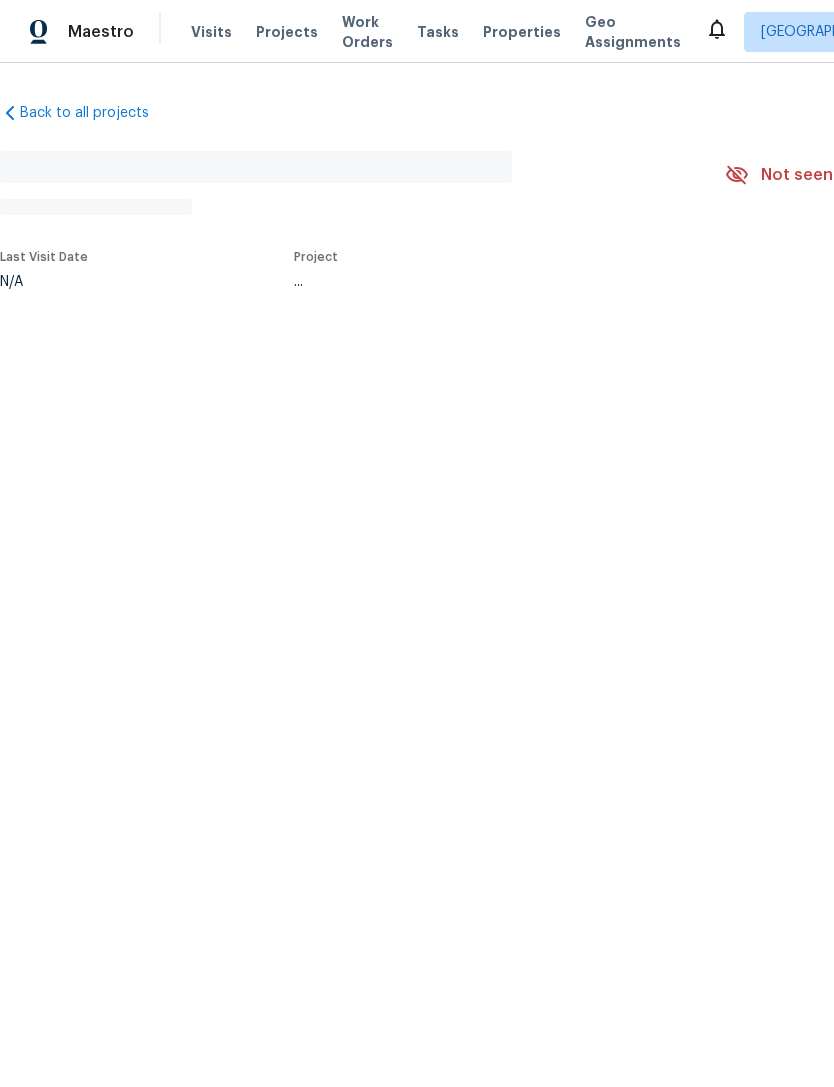 scroll, scrollTop: 0, scrollLeft: 0, axis: both 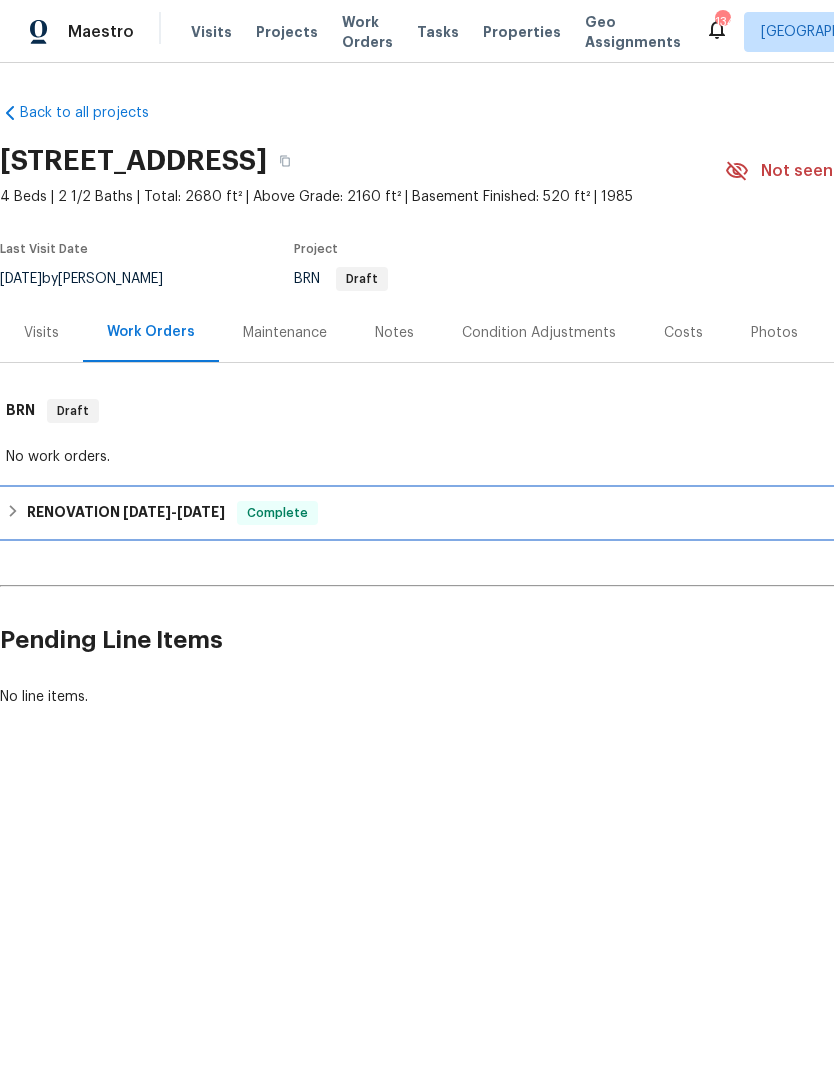 click on "RENOVATION   5/24/22  -  5/30/22" at bounding box center [126, 513] 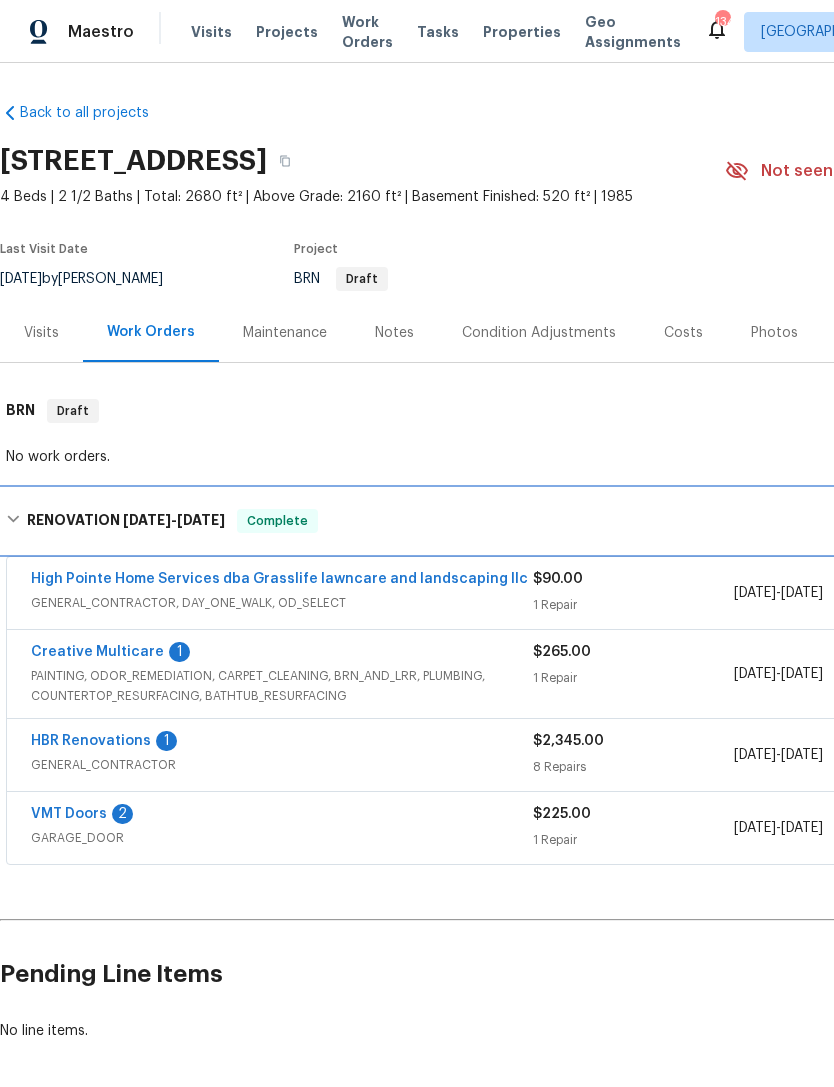 scroll, scrollTop: 0, scrollLeft: 0, axis: both 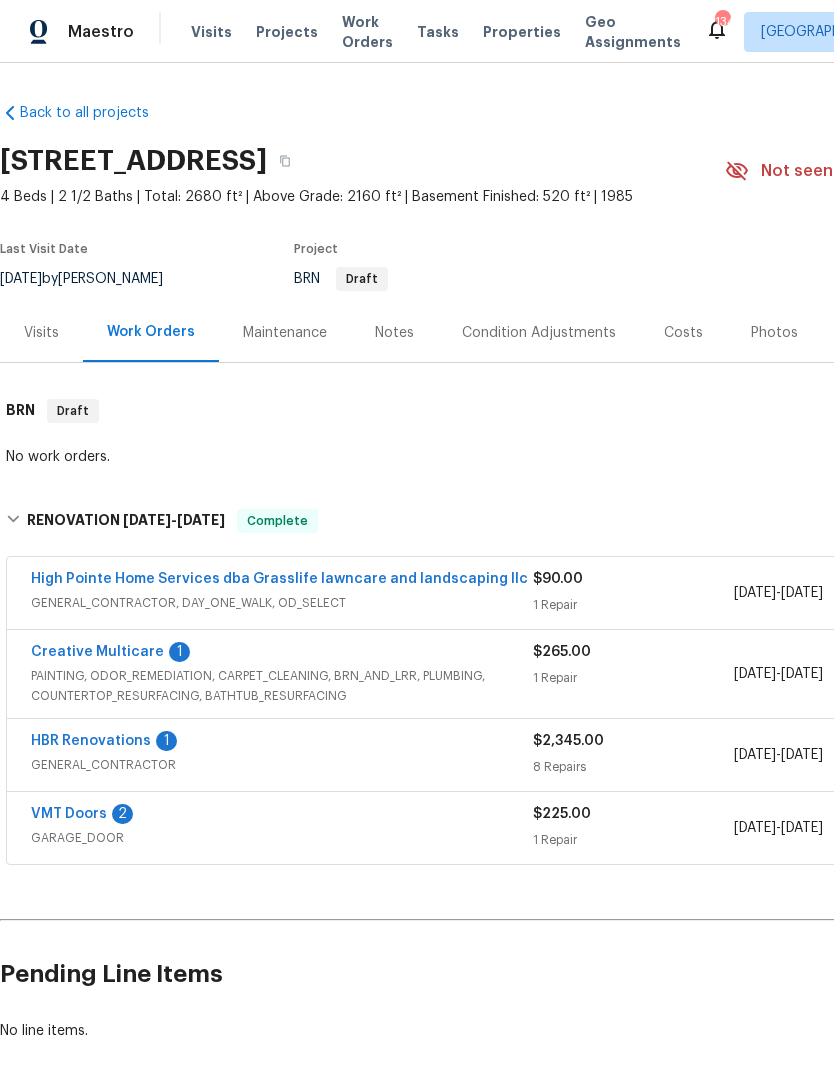 click on "Visits" at bounding box center [41, 333] 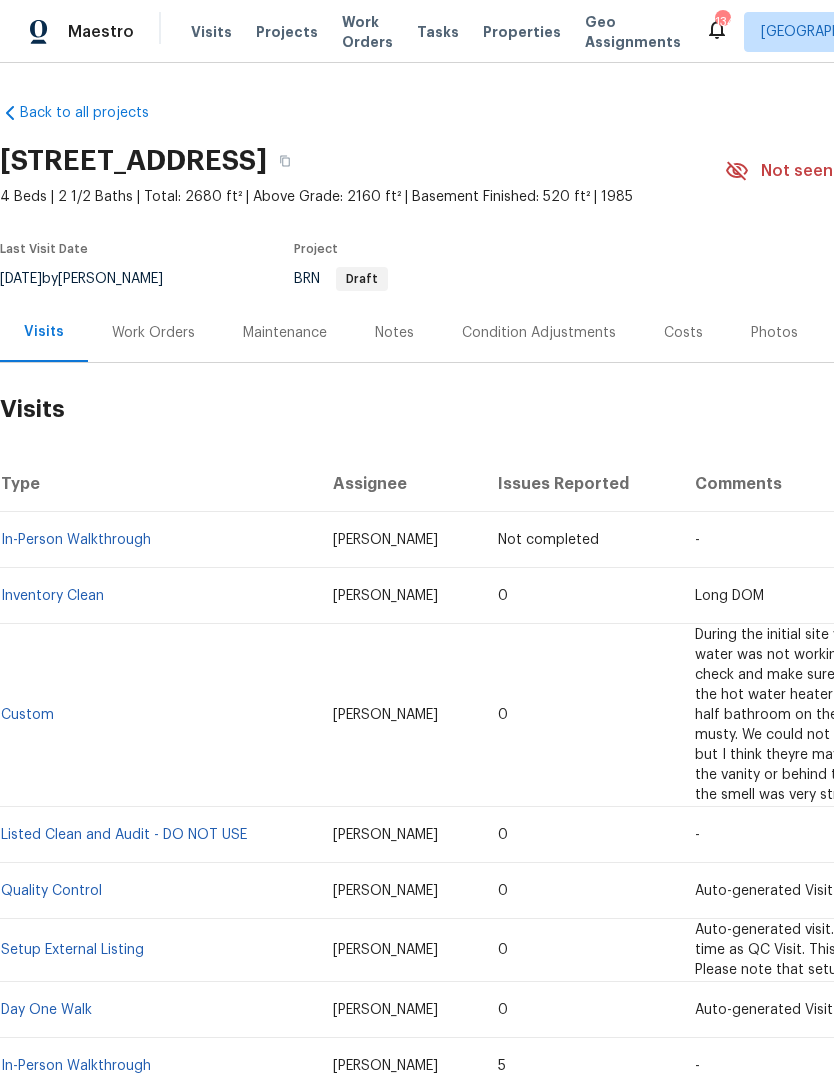 scroll, scrollTop: 0, scrollLeft: 0, axis: both 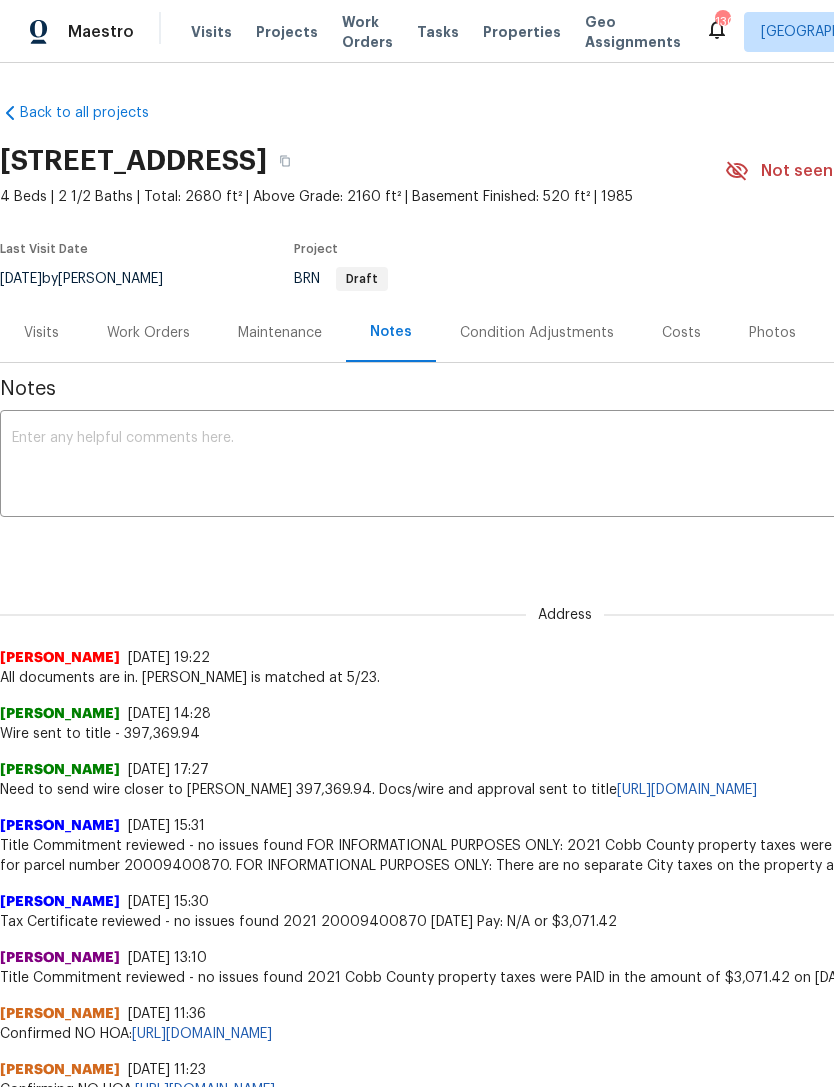click on "Work Orders" at bounding box center (148, 332) 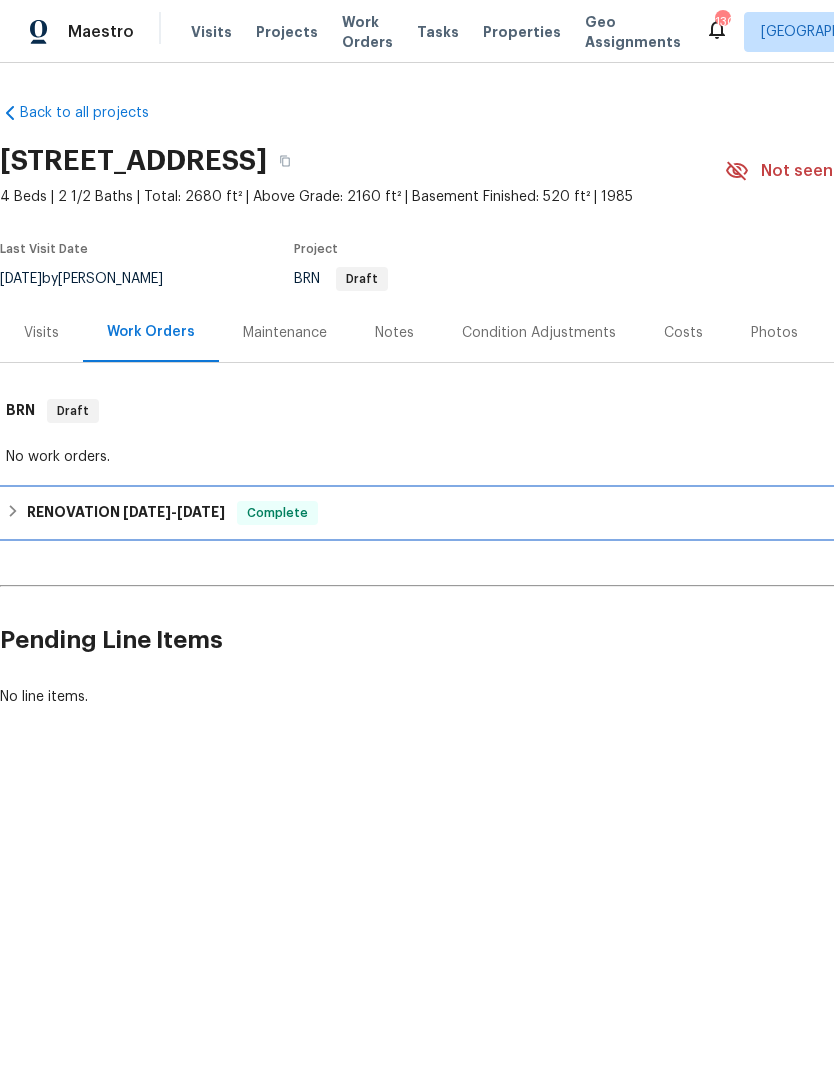 click on "RENOVATION   5/24/22  -  5/30/22" at bounding box center (126, 513) 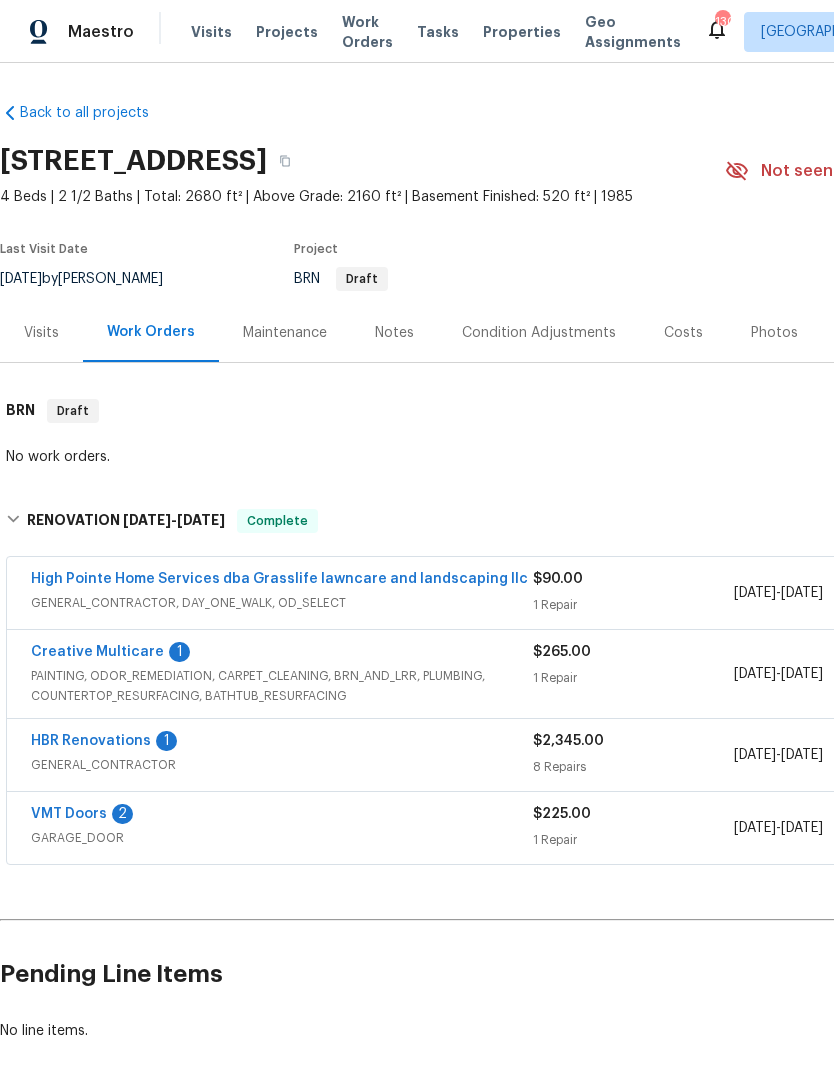 click on "HBR Renovations 1" at bounding box center (282, 743) 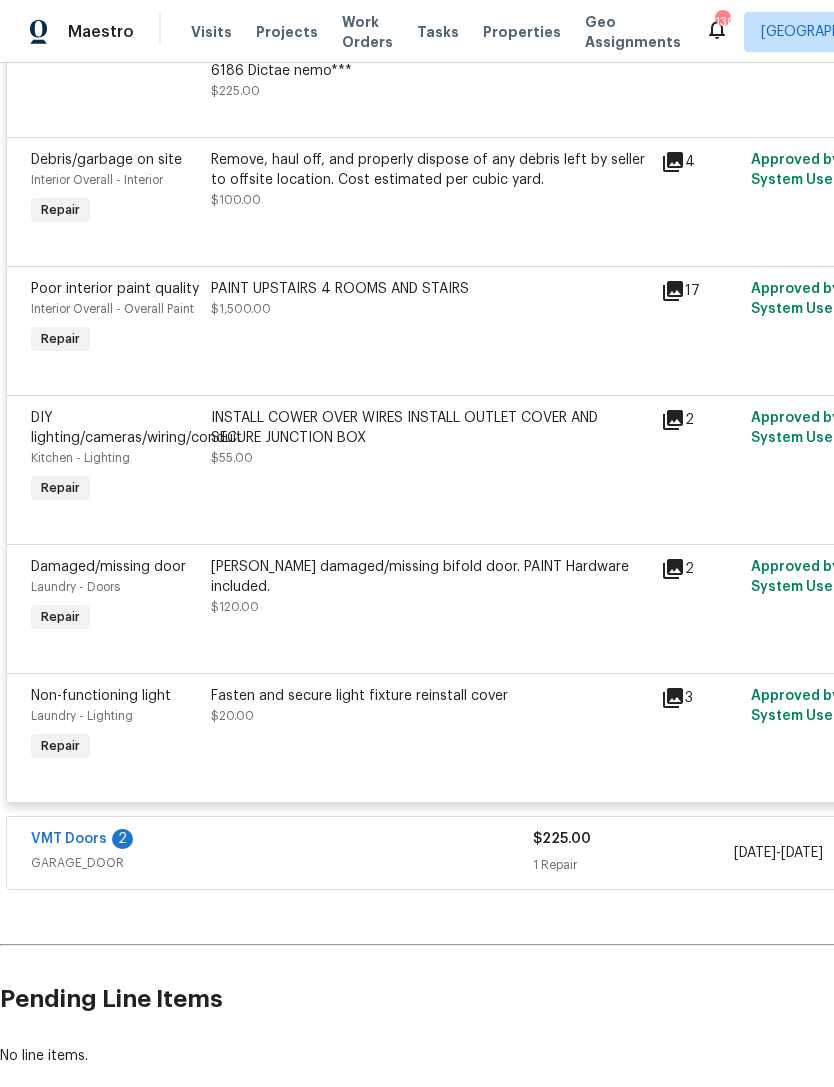 scroll, scrollTop: 1513, scrollLeft: 0, axis: vertical 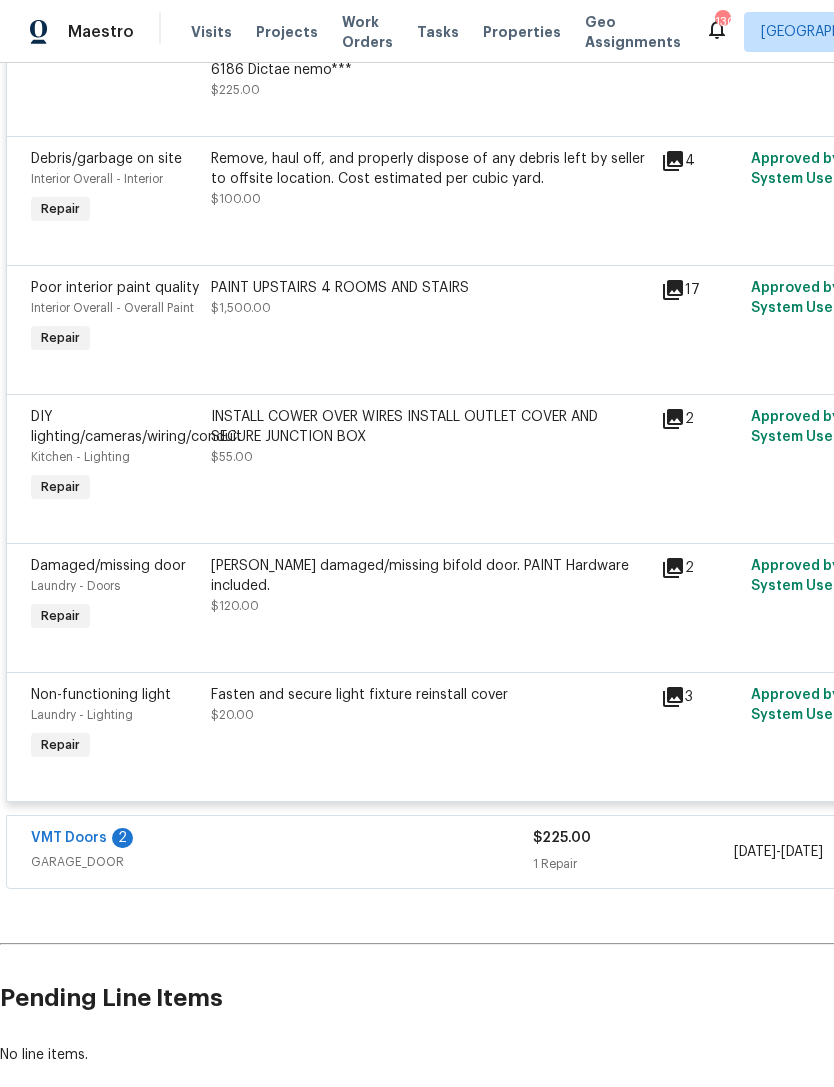 click on "VMT Doors 2" at bounding box center (282, 840) 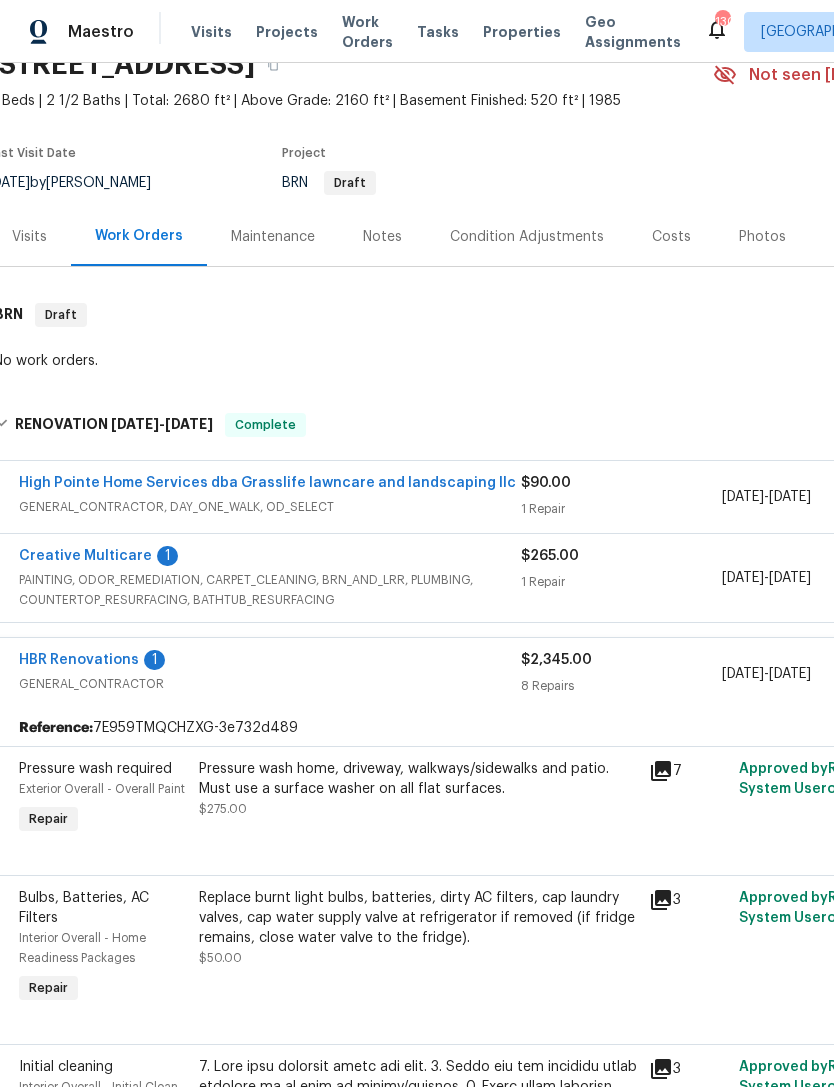 scroll, scrollTop: 84, scrollLeft: 12, axis: both 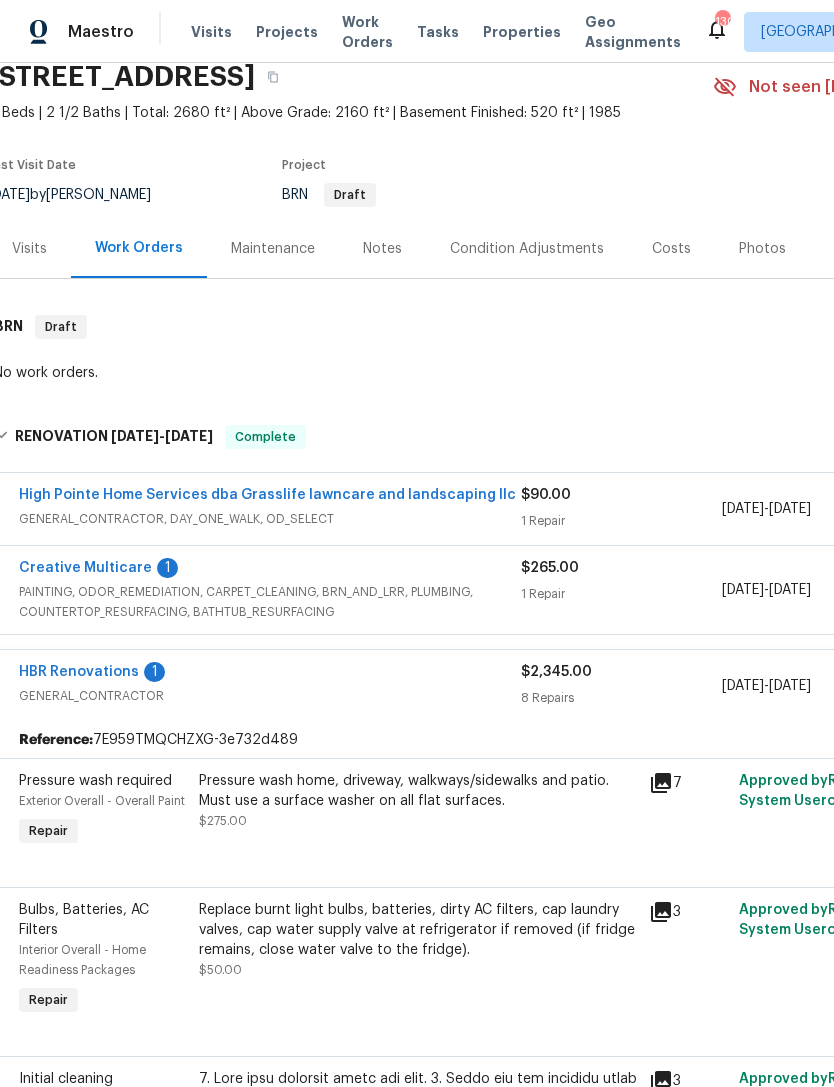 click on "HBR Renovations 1" at bounding box center [270, 674] 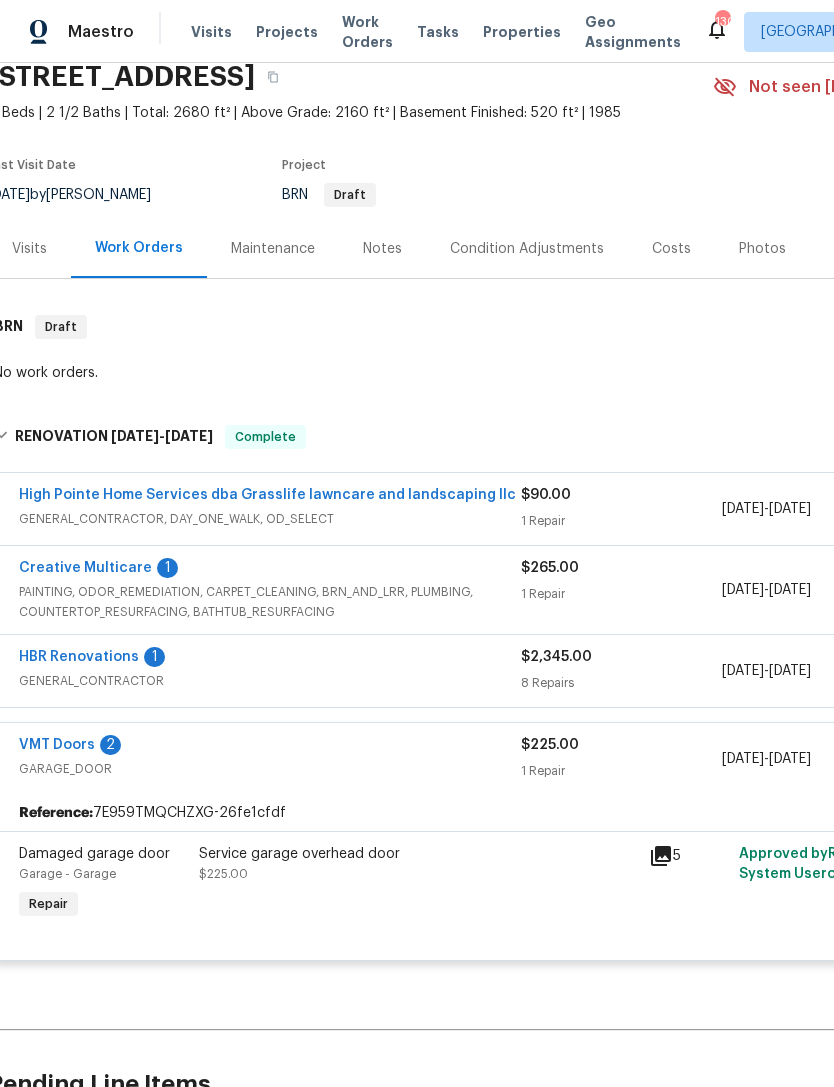 click on "Creative Multicare" at bounding box center [85, 568] 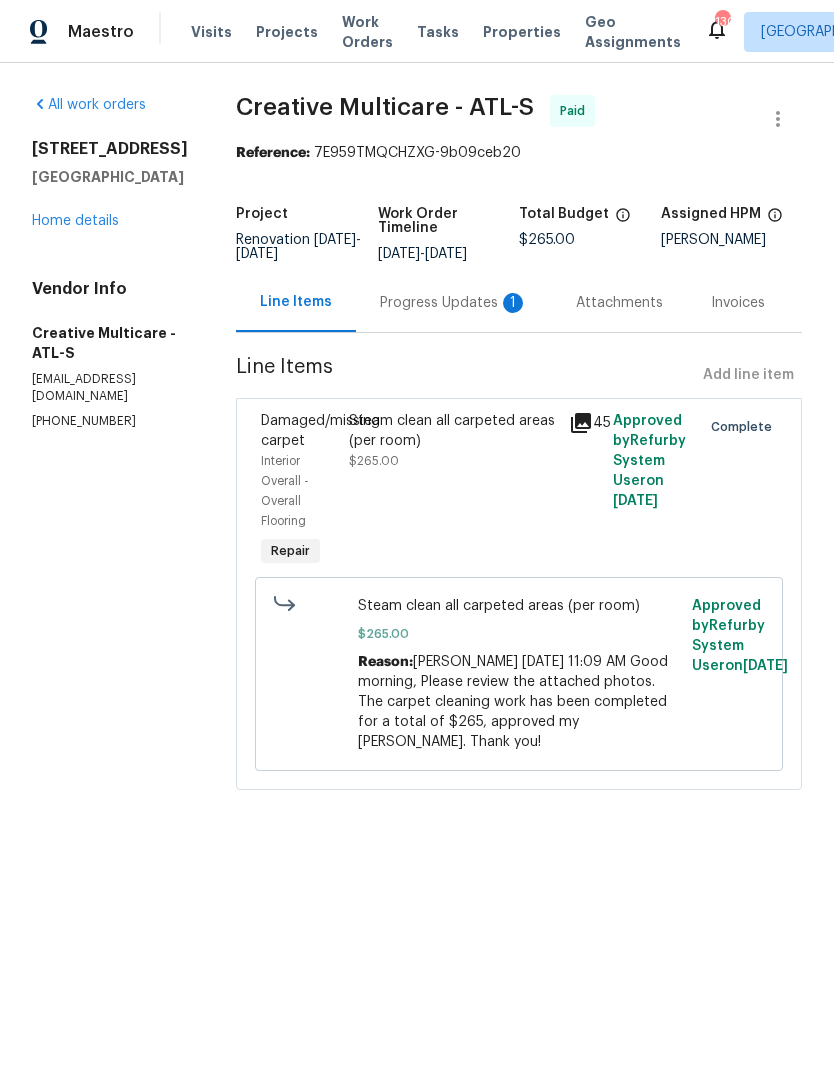 click on "Home details" at bounding box center [75, 221] 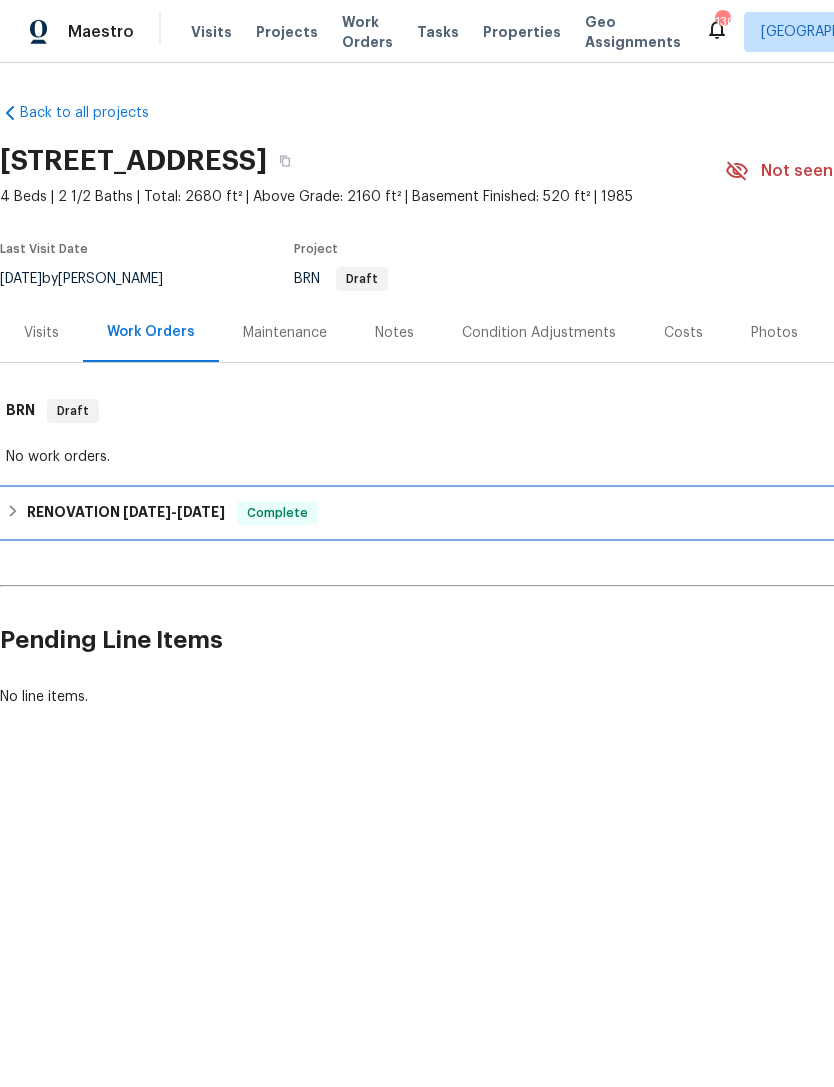 click on "RENOVATION   5/24/22  -  5/30/22" at bounding box center (126, 513) 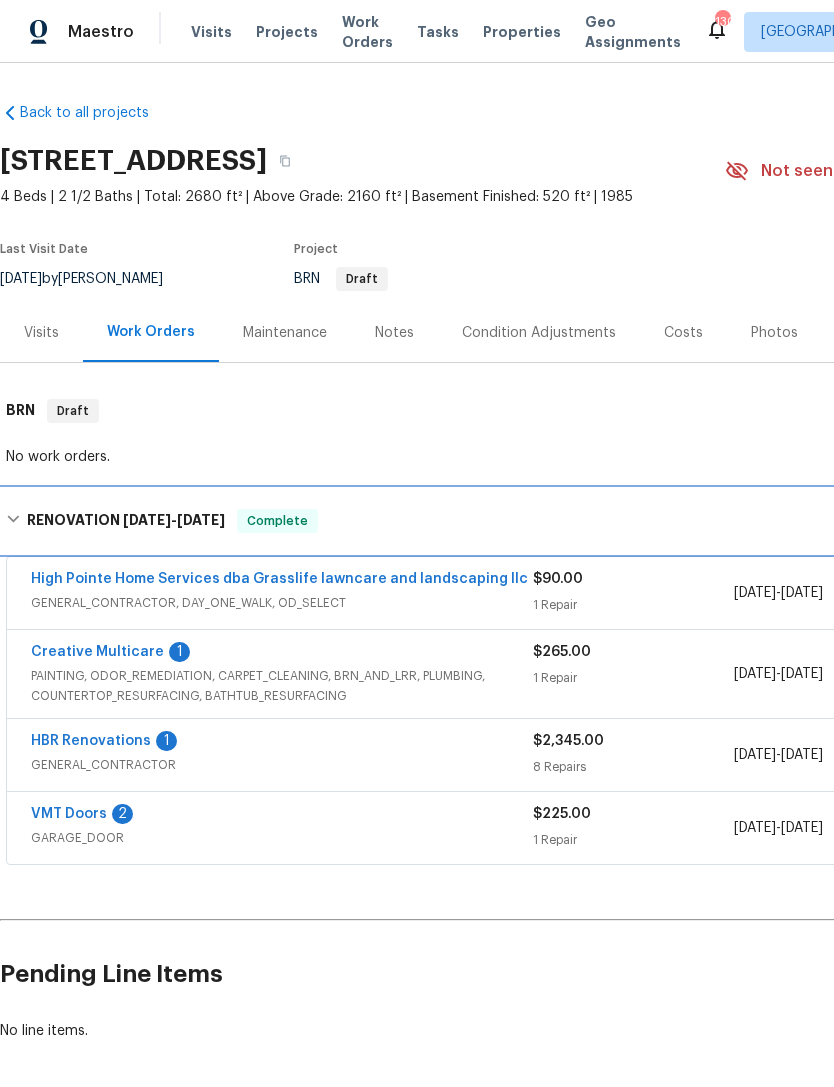 scroll, scrollTop: 0, scrollLeft: 0, axis: both 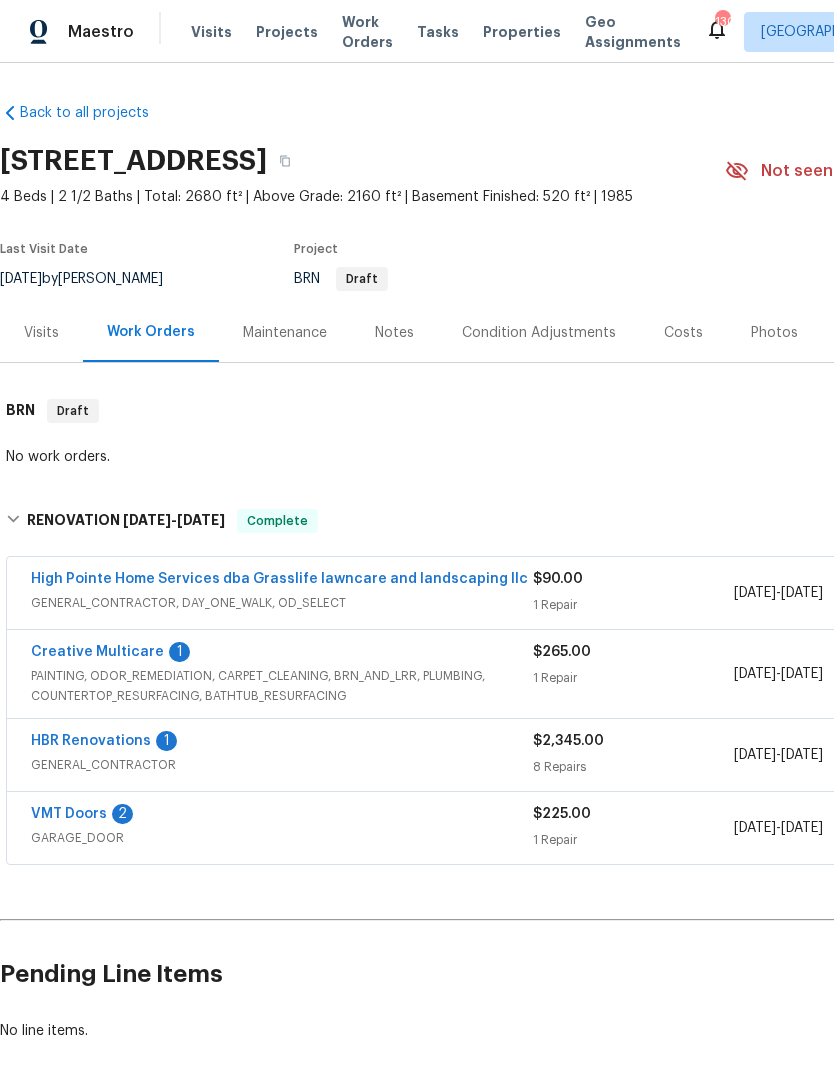 click on "Visits" at bounding box center (41, 333) 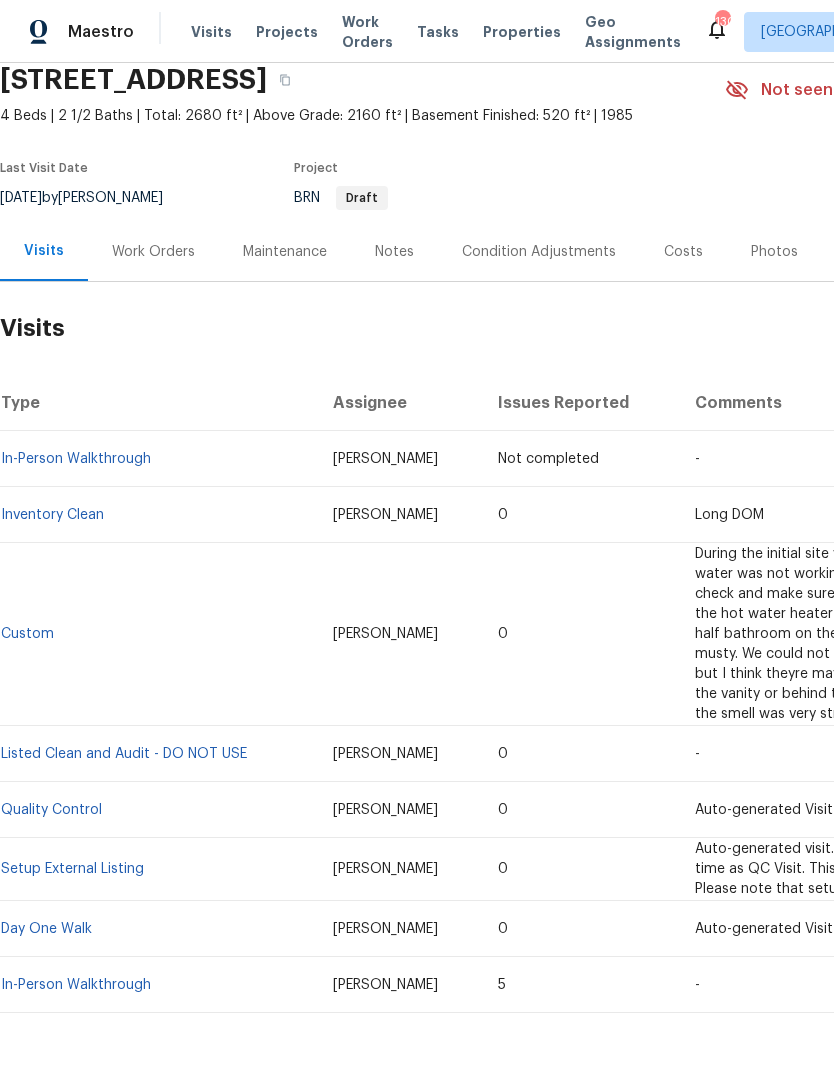 scroll, scrollTop: 79, scrollLeft: 0, axis: vertical 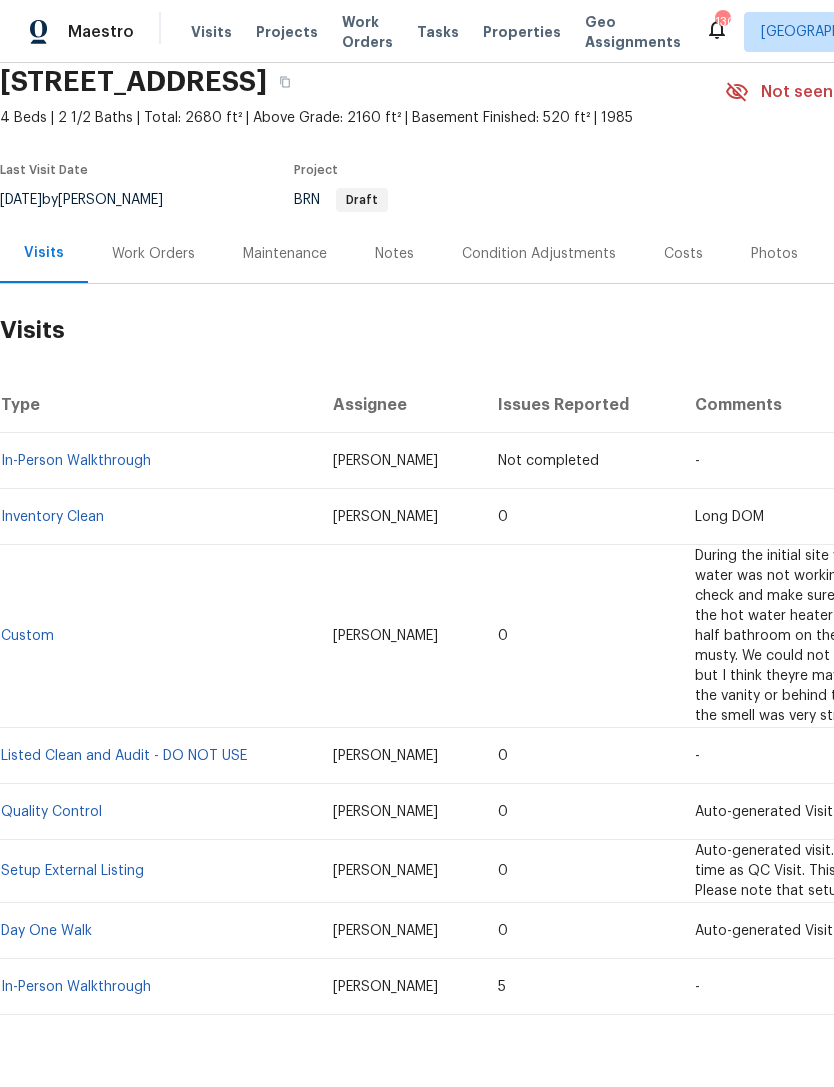 click on "Day One Walk" at bounding box center [46, 931] 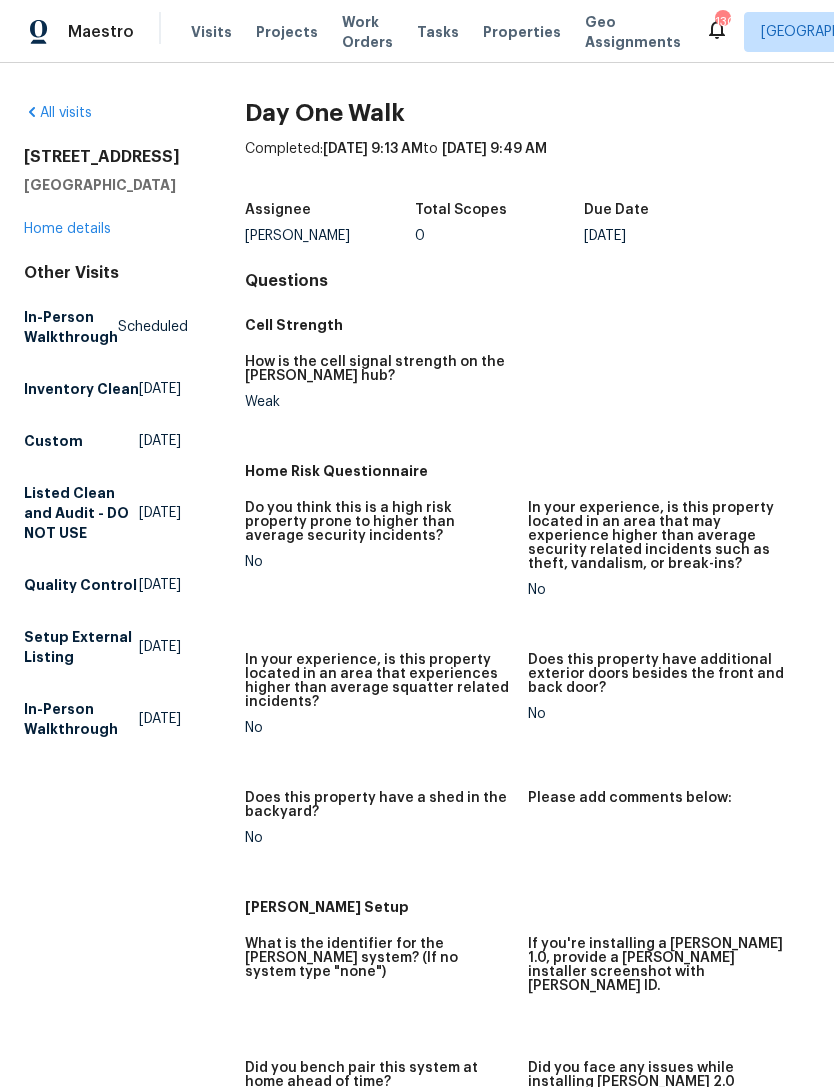 click on "Home details" at bounding box center [67, 229] 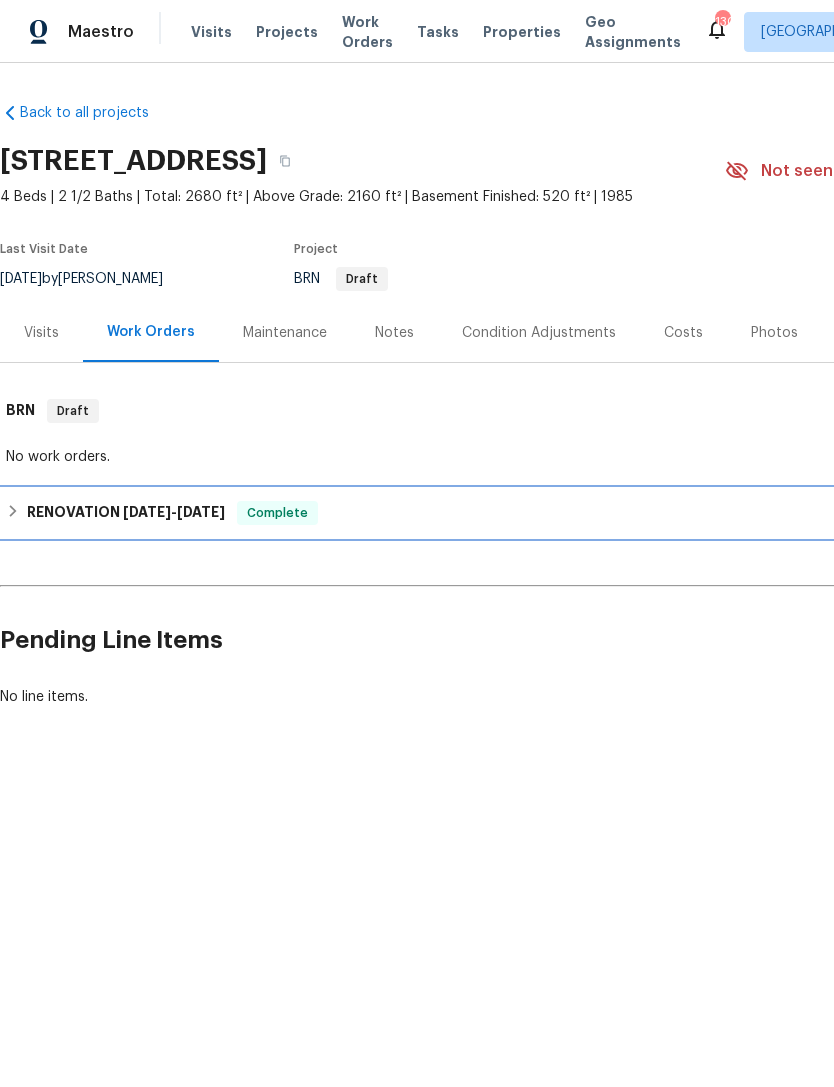 click on "RENOVATION   5/24/22  -  5/30/22 Complete" at bounding box center [565, 513] 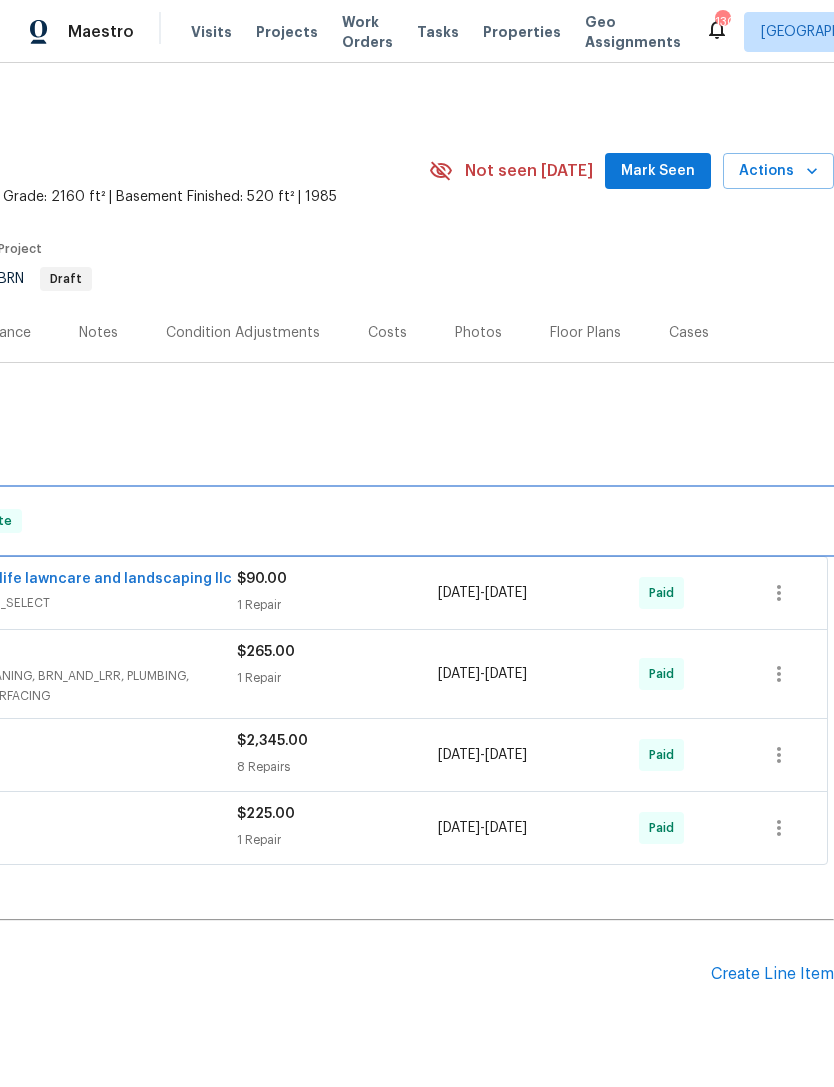 scroll, scrollTop: 0, scrollLeft: 296, axis: horizontal 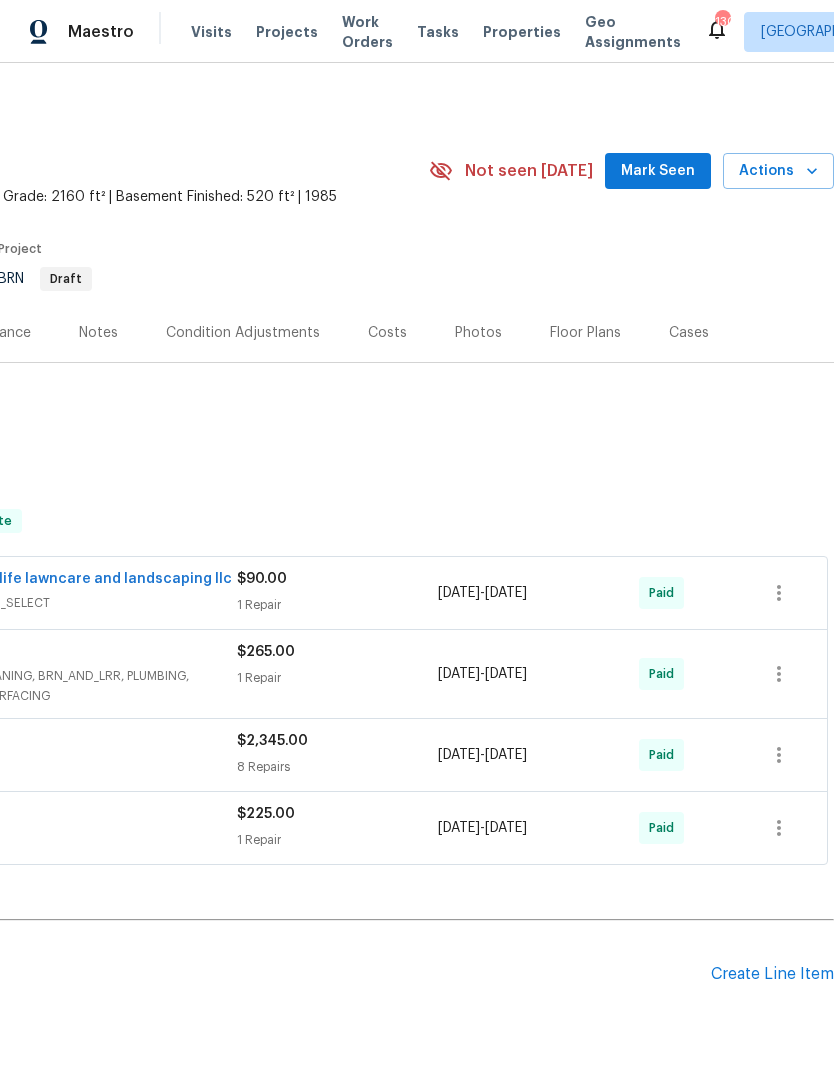 click on "Costs" at bounding box center (387, 333) 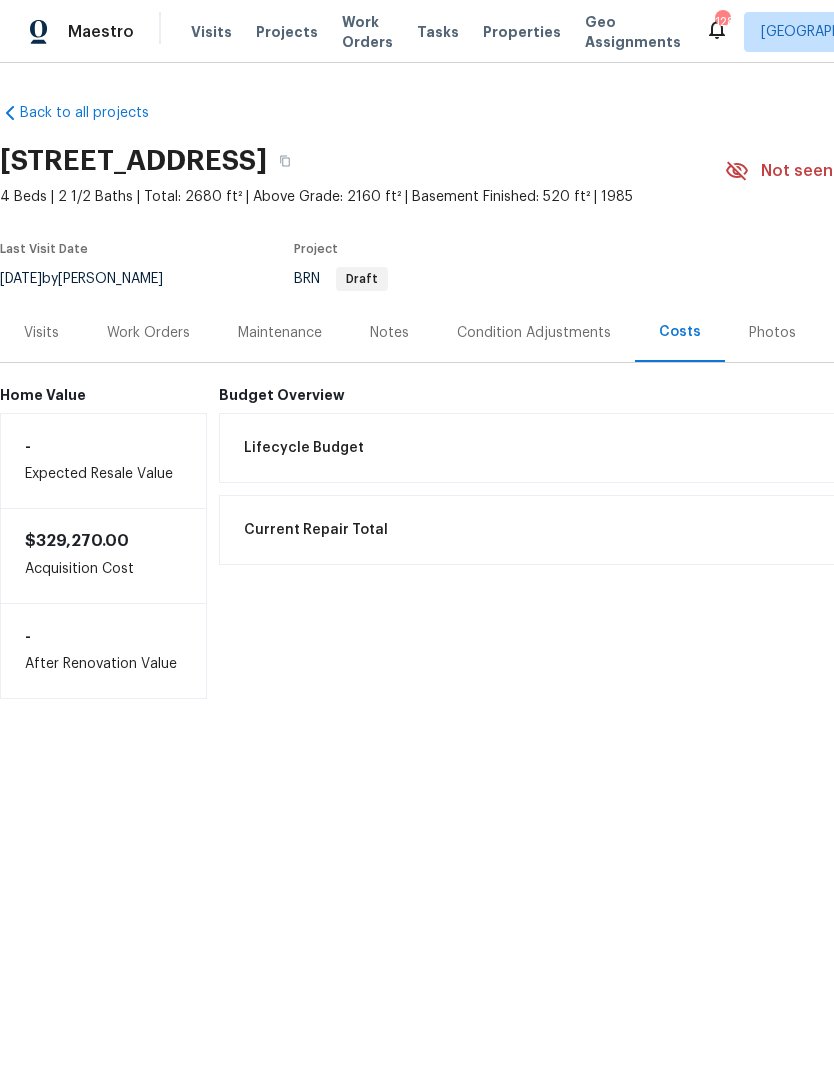 scroll, scrollTop: 0, scrollLeft: 0, axis: both 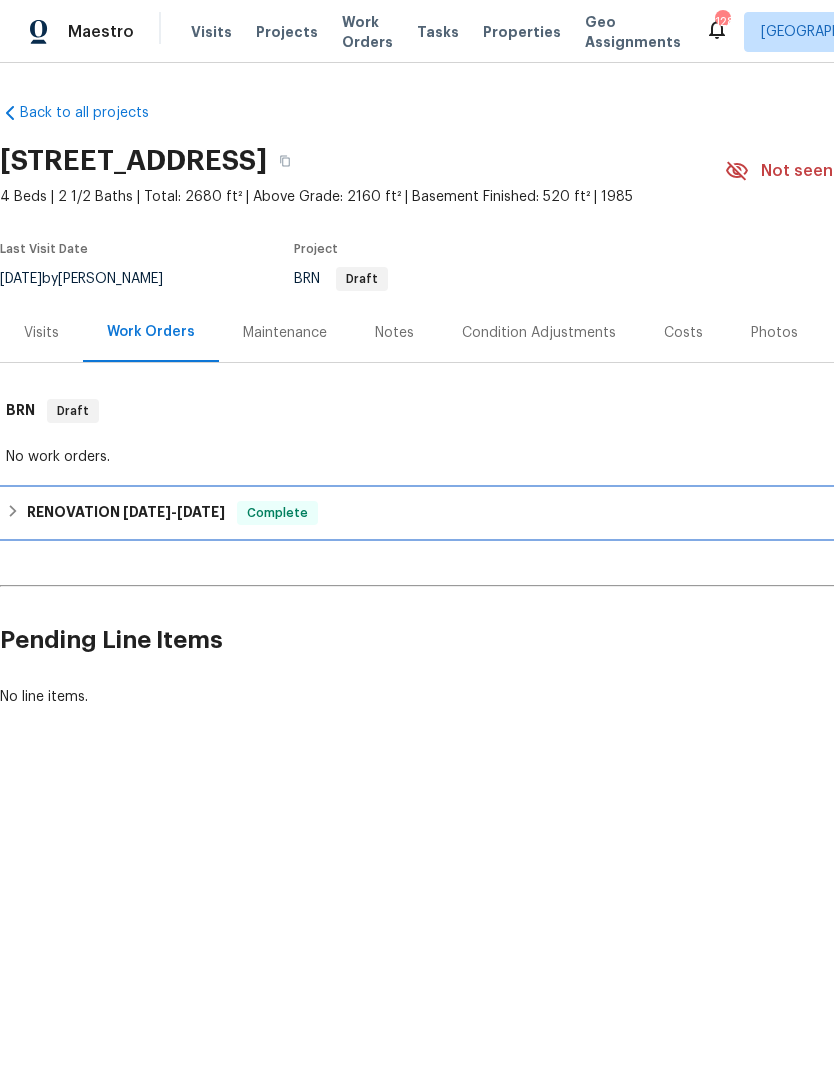 click on "RENOVATION   5/24/22  -  5/30/22" at bounding box center (126, 513) 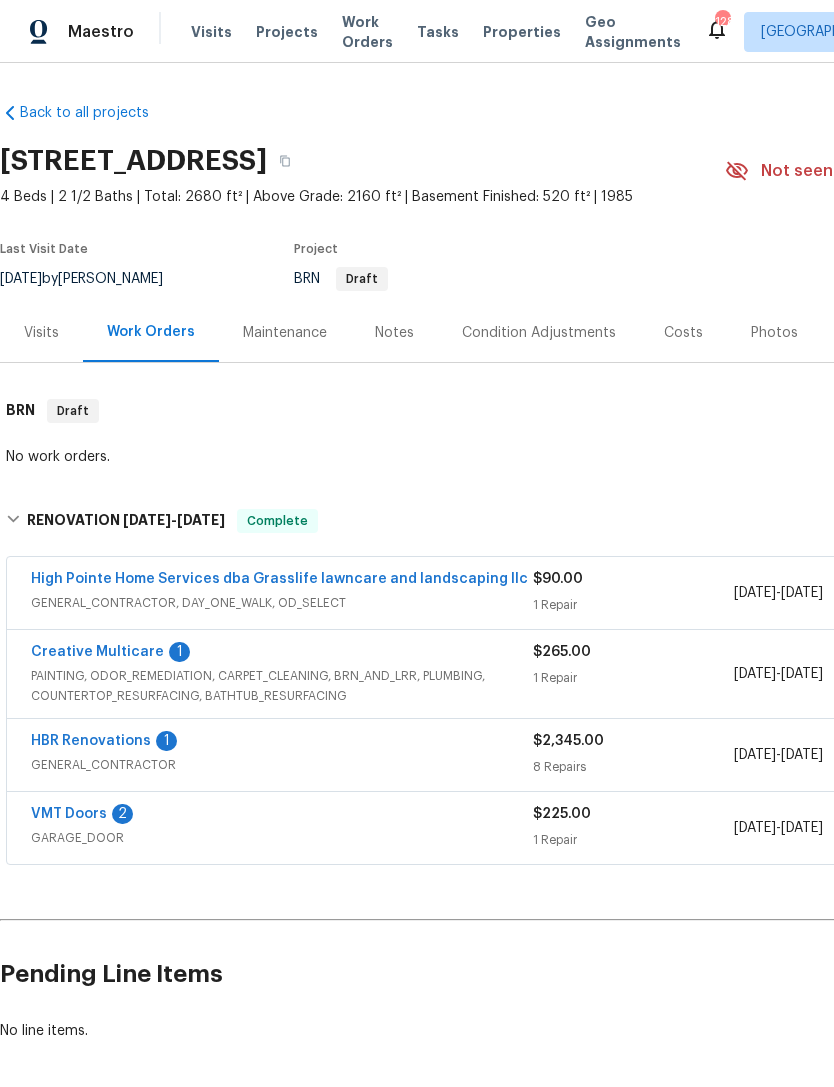click on "High Pointe Home Services dba Grasslife lawncare and landscaping llc" at bounding box center [279, 579] 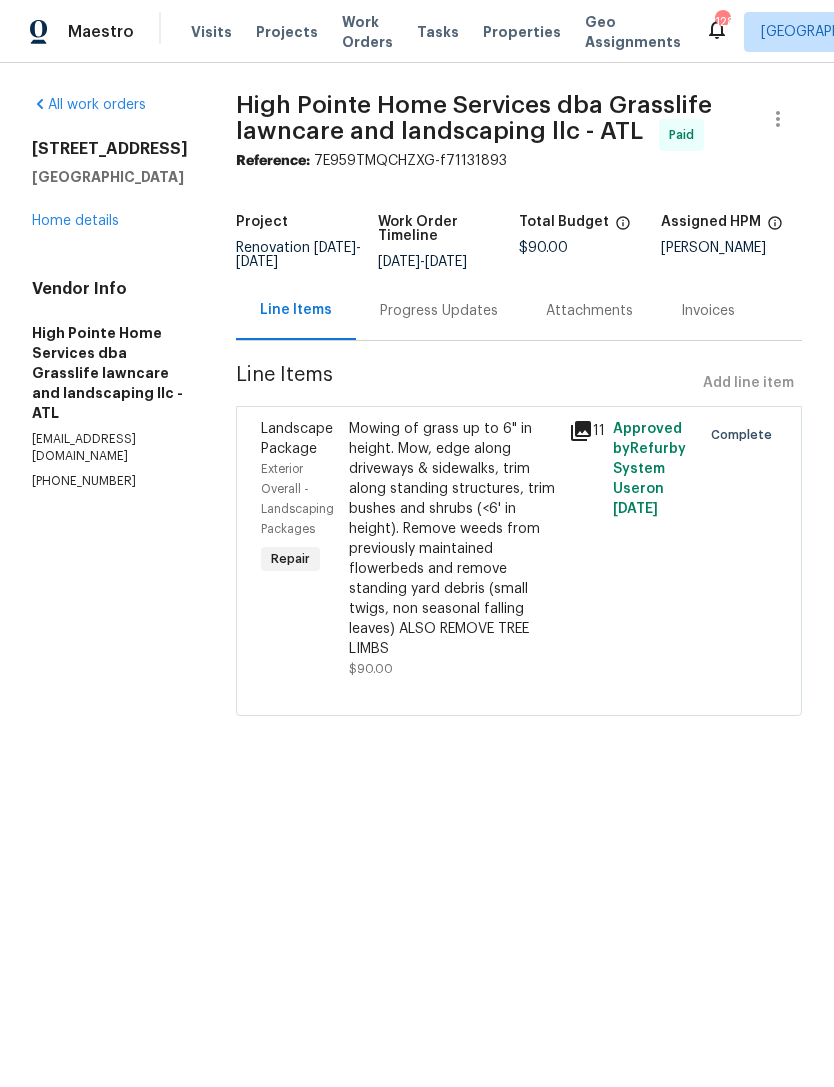 click on "Home details" at bounding box center (75, 221) 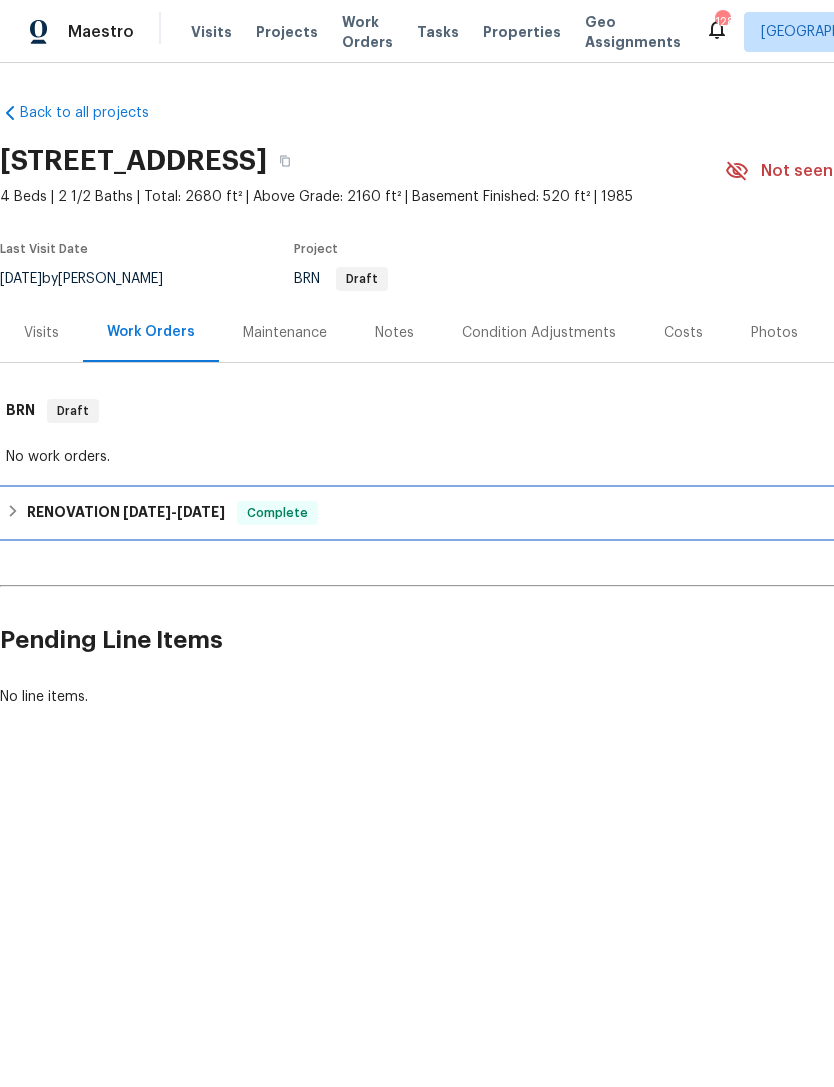 click on "RENOVATION   5/24/22  -  5/30/22" at bounding box center [126, 513] 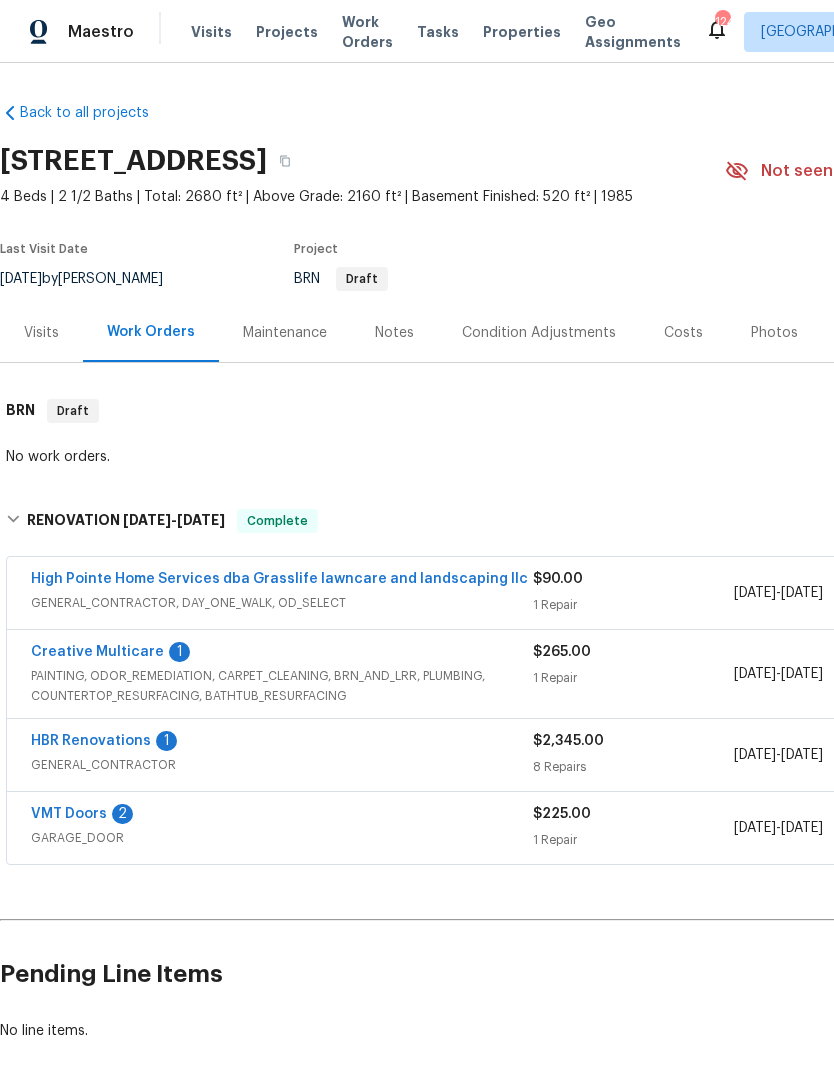 click on "Visits" at bounding box center (41, 333) 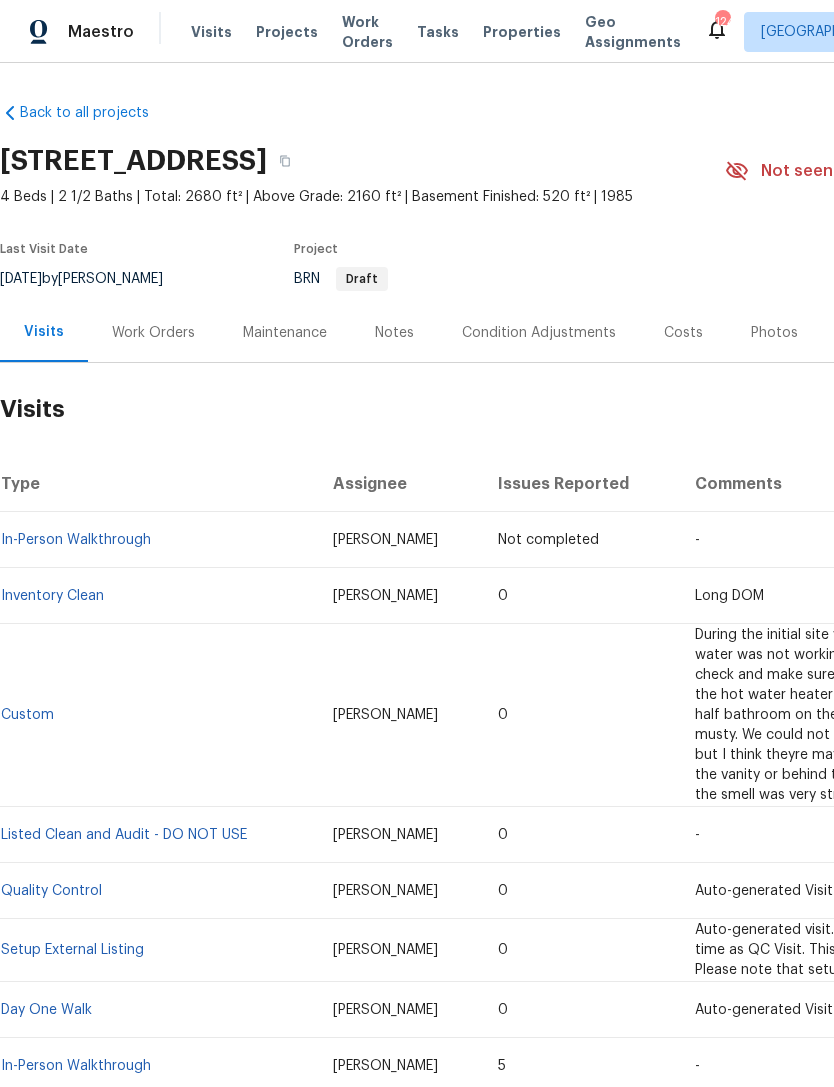 click on "Visits" at bounding box center (211, 32) 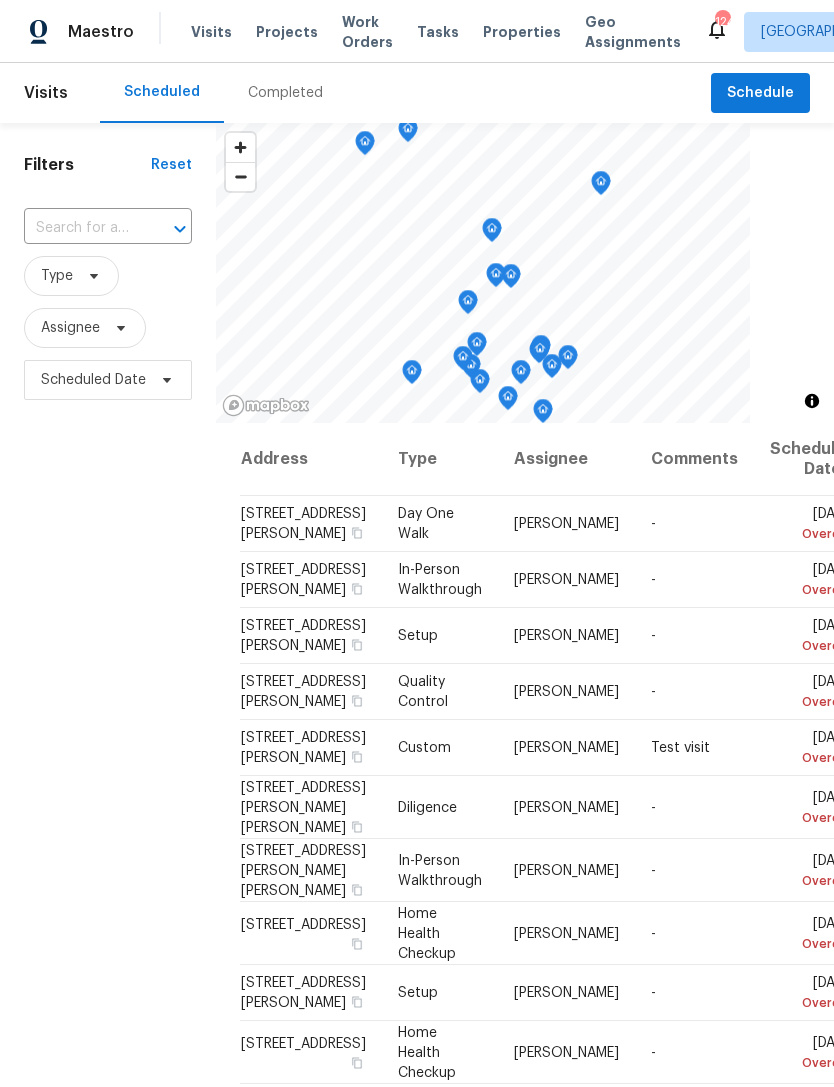 click at bounding box center [80, 228] 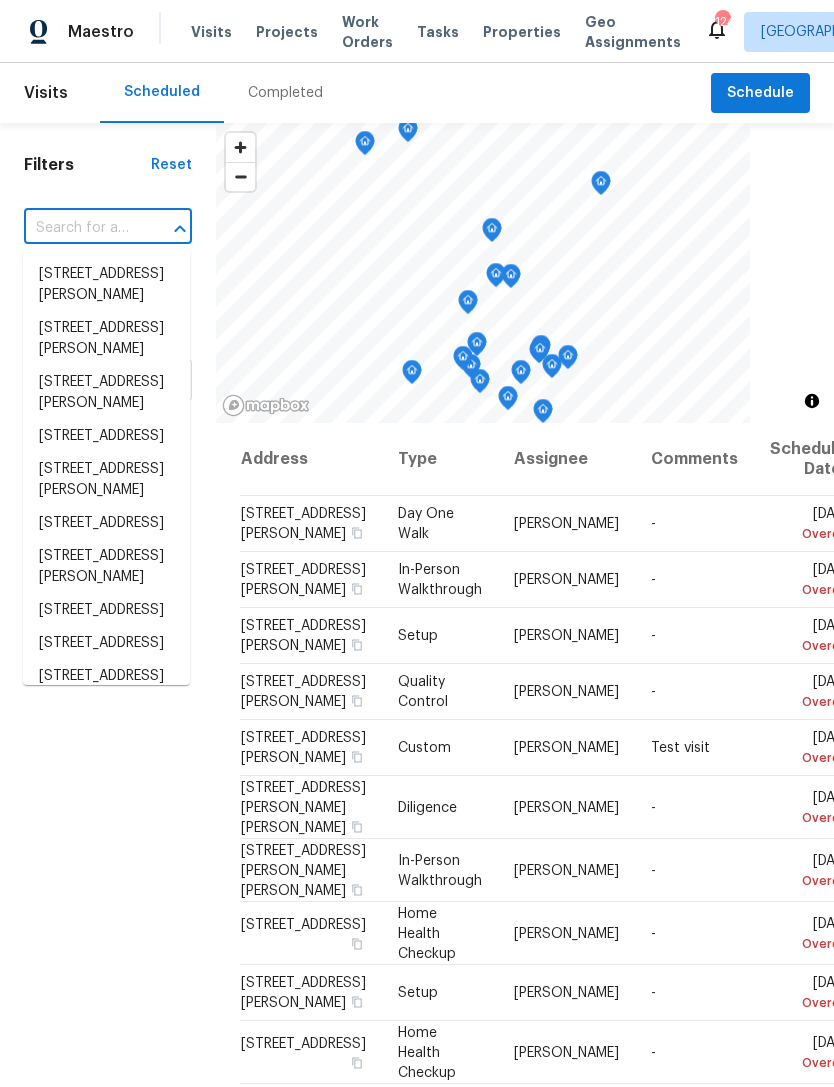 click at bounding box center [80, 228] 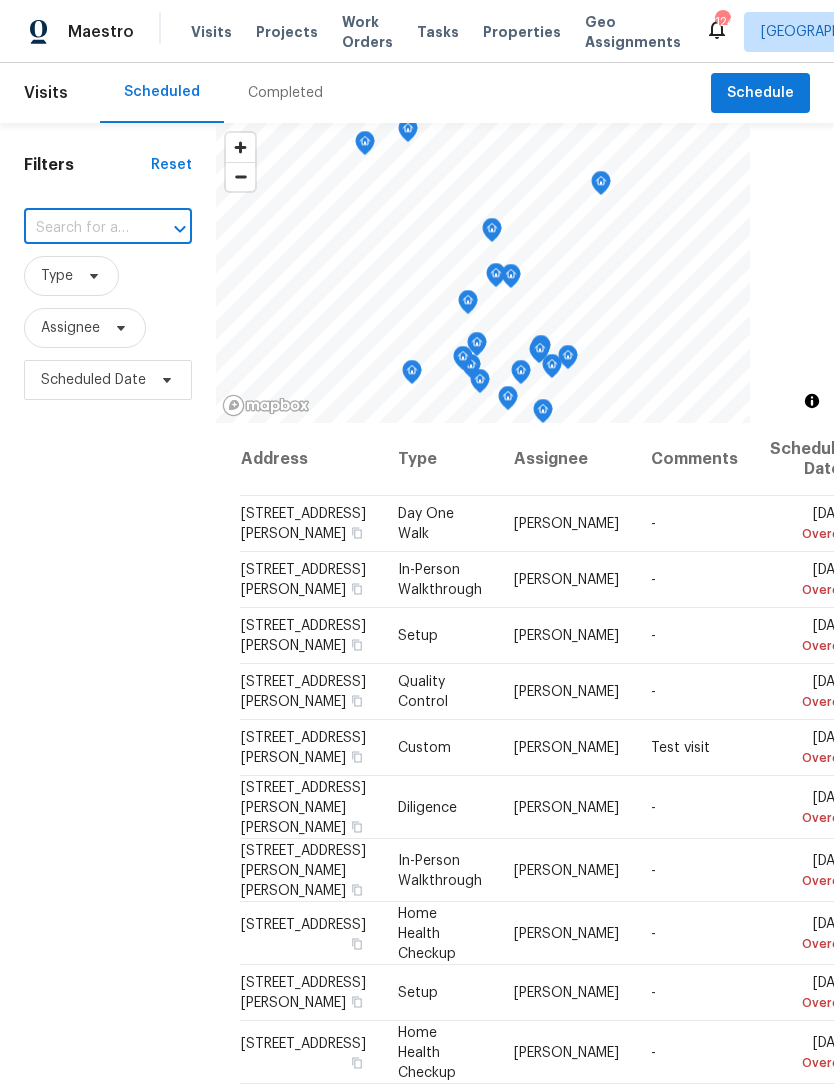 paste on "302 Seth Way, Acworth, GA 30102" 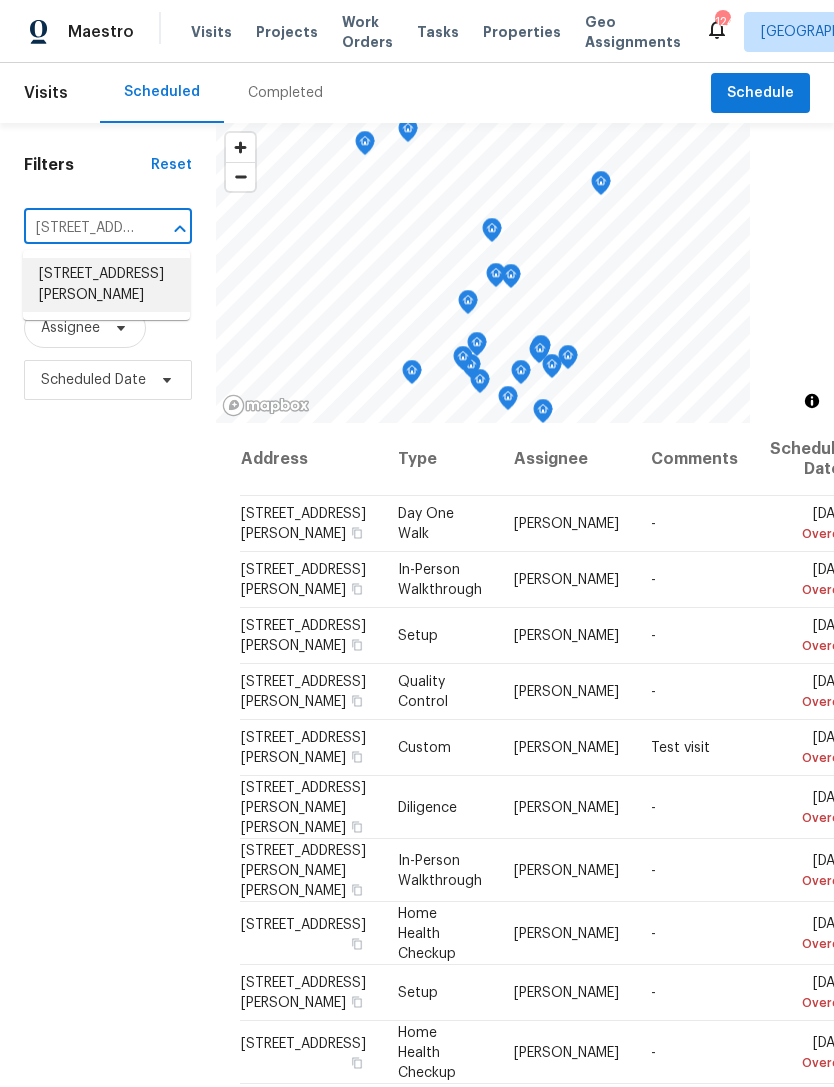 click on "302 Seth Way, Acworth, GA 30102" at bounding box center (106, 285) 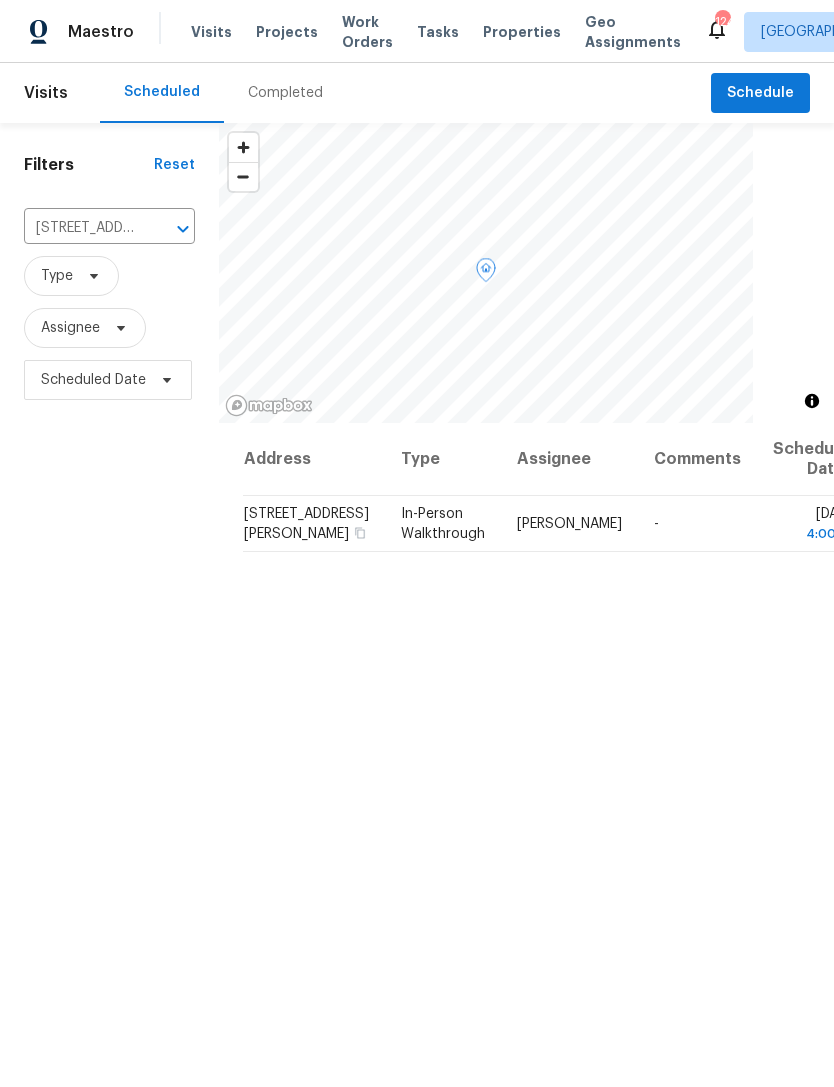 click on "302 Seth Way, Acworth, GA 30102" at bounding box center [306, 524] 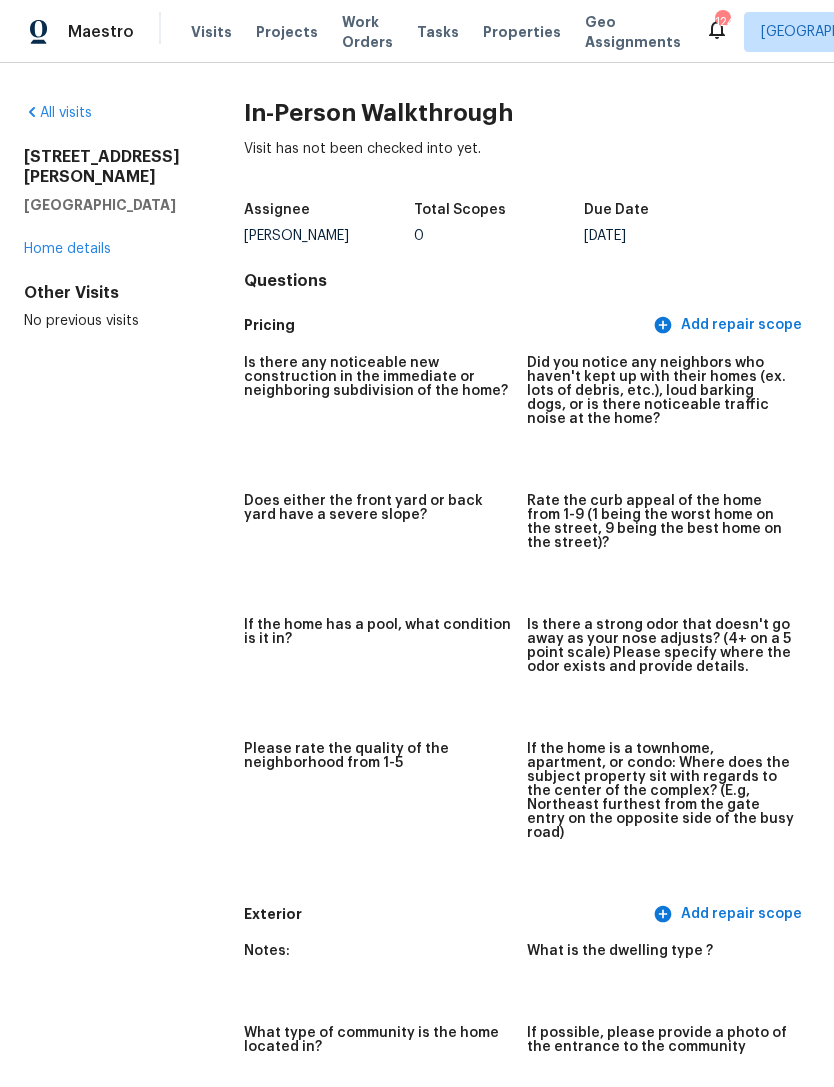 click on "Home details" at bounding box center (67, 249) 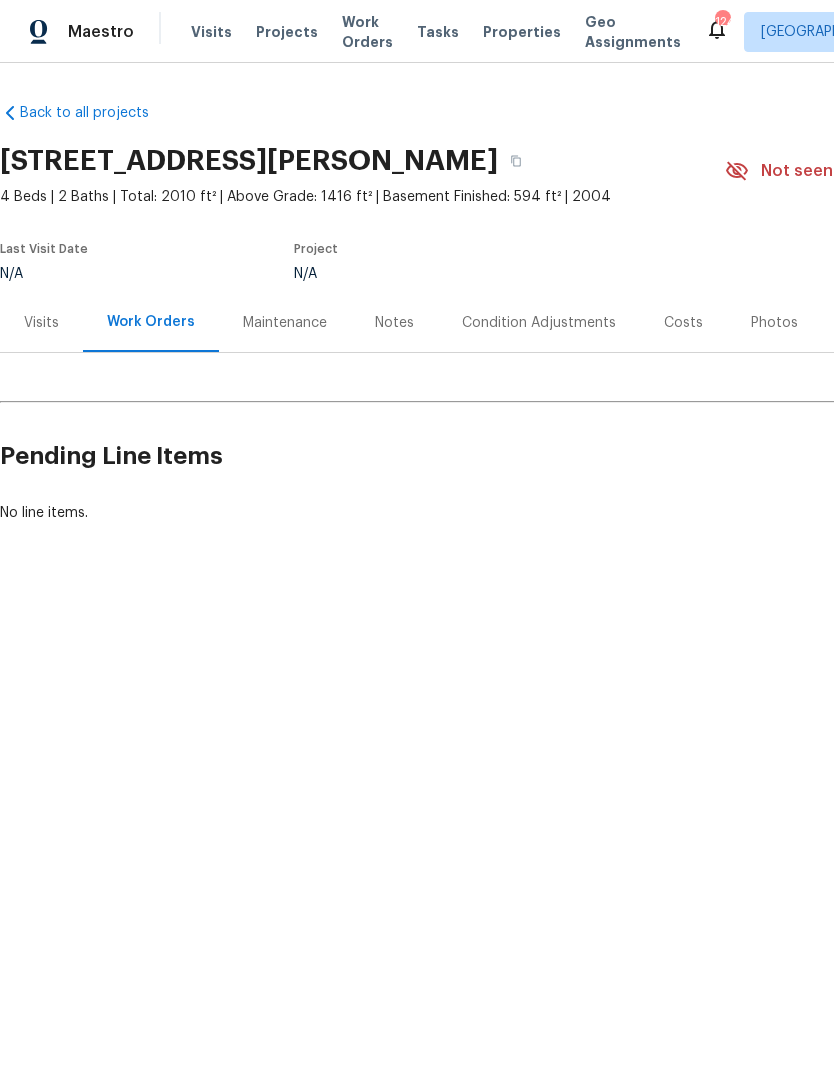 click on "Visits" at bounding box center [41, 323] 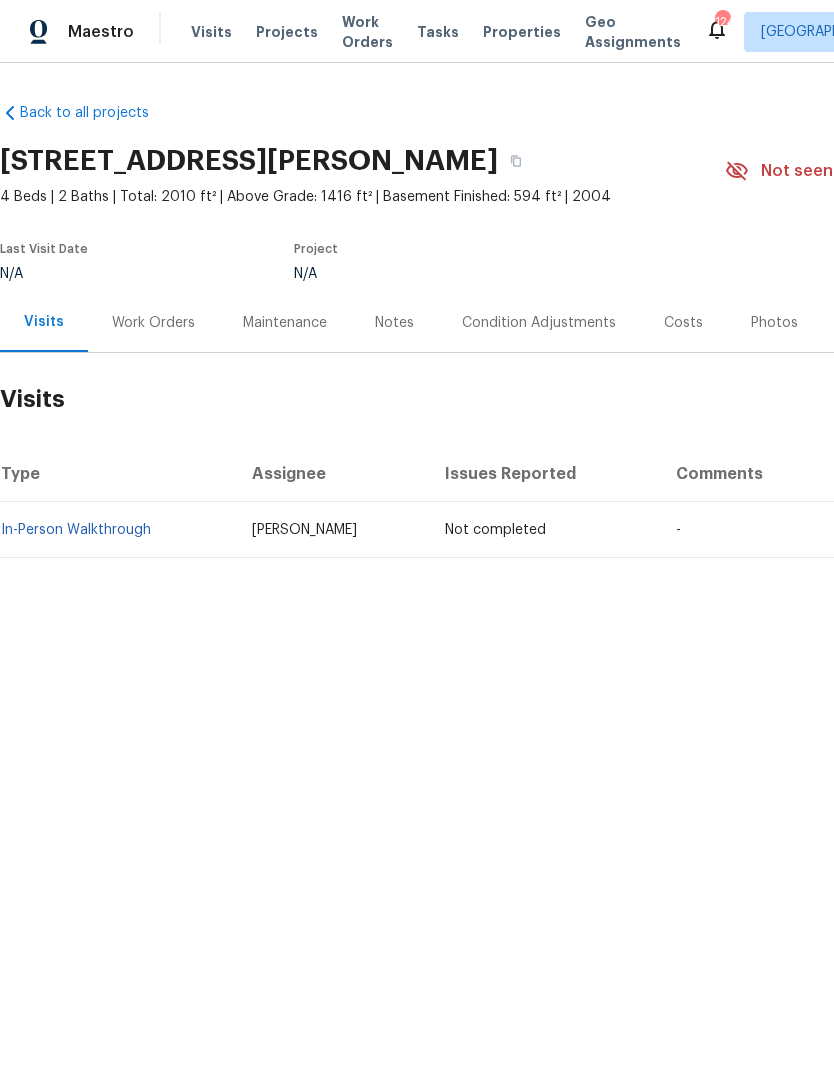 click on "Notes" at bounding box center [394, 322] 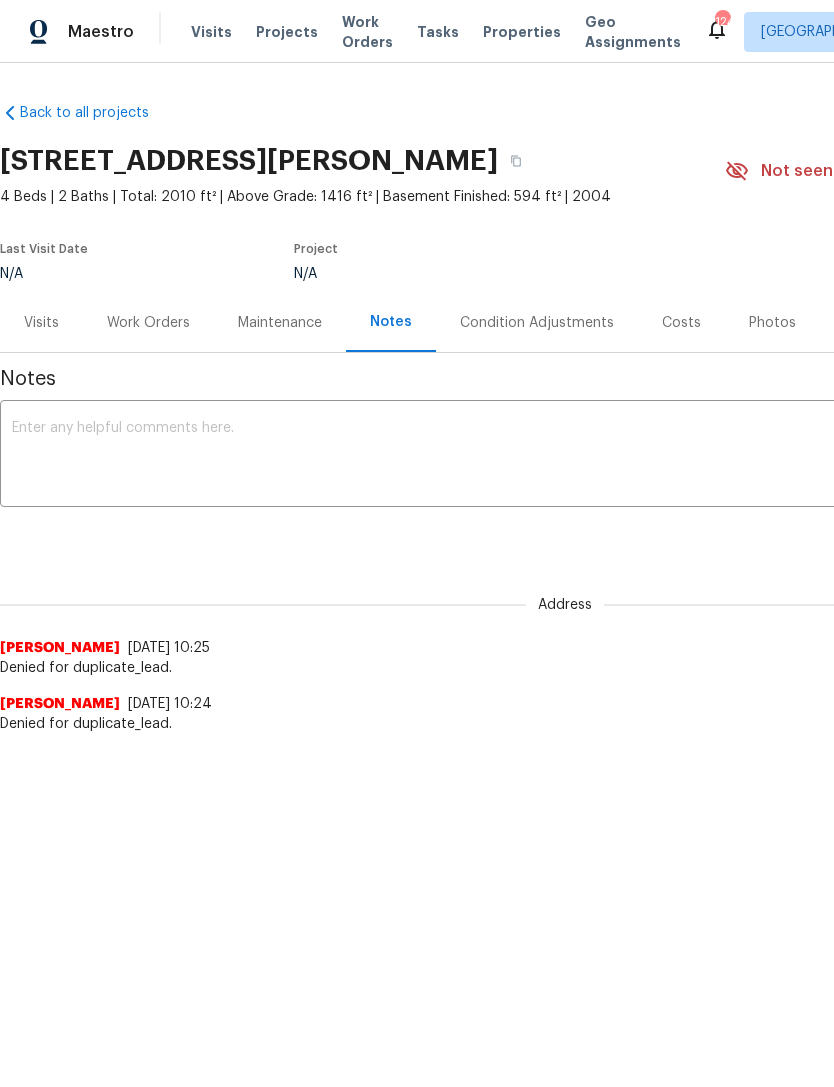 click on "Condition Adjustments" at bounding box center [537, 323] 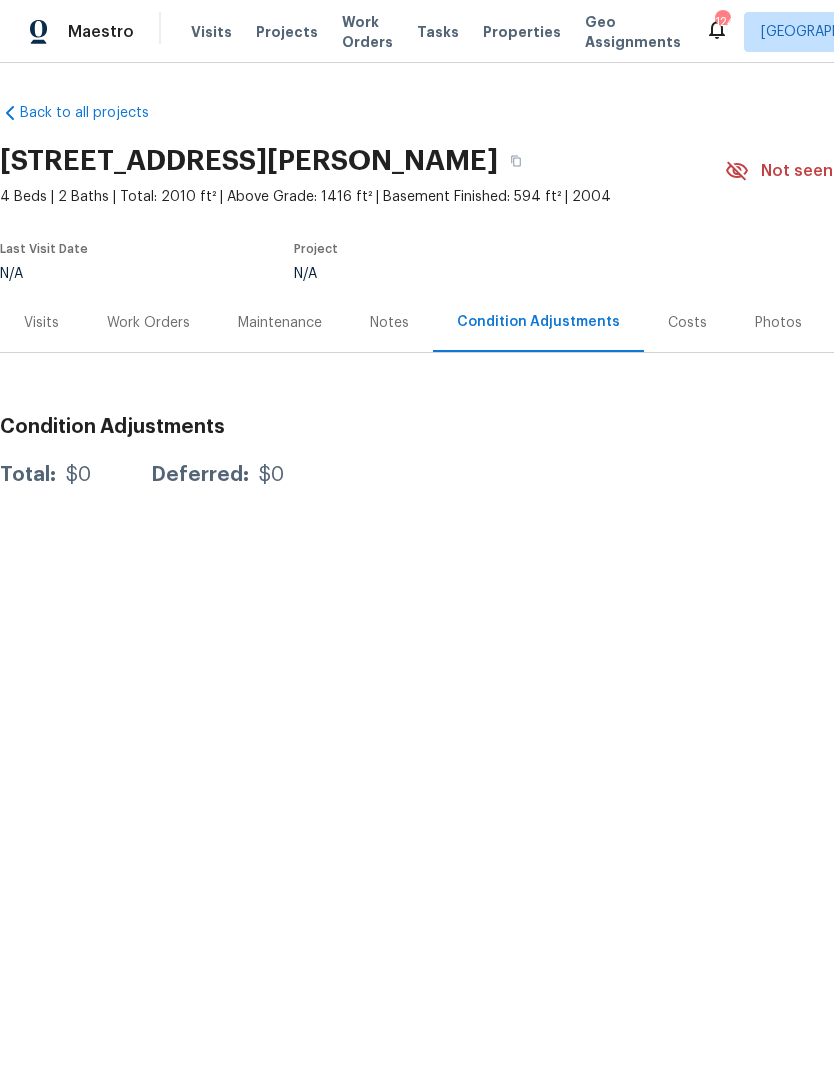 click on "Costs" at bounding box center [687, 323] 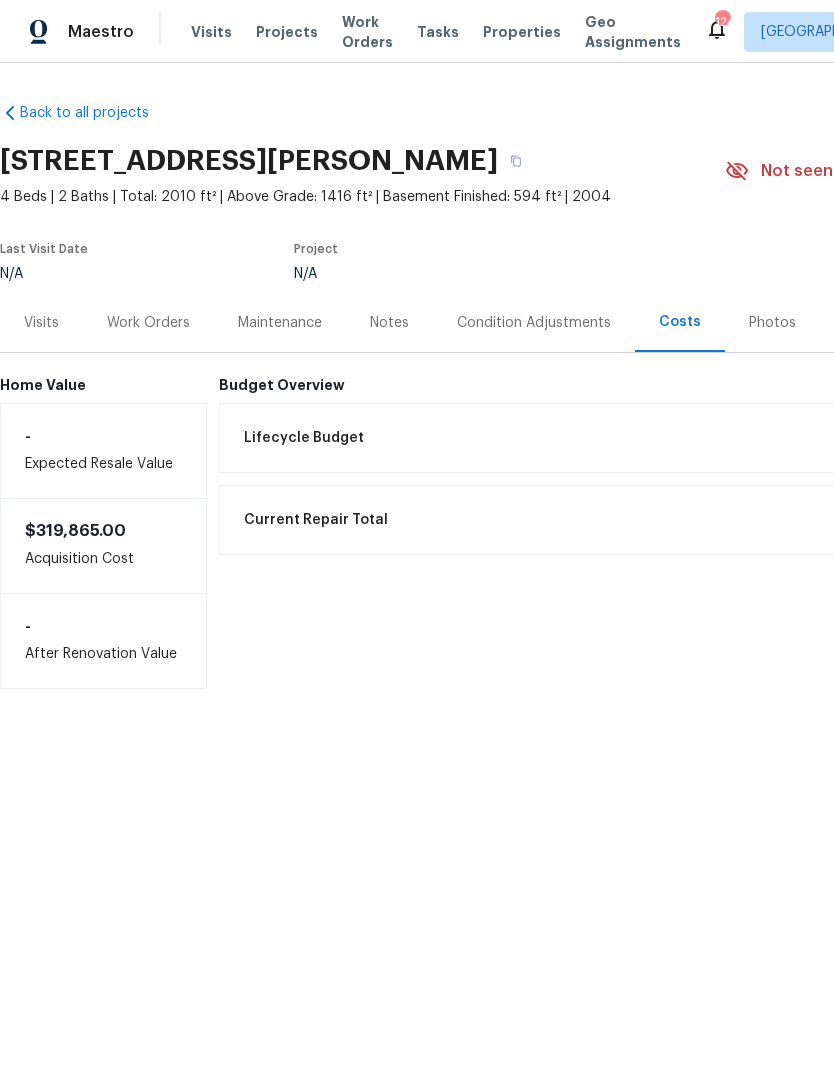click on "Photos" at bounding box center [772, 323] 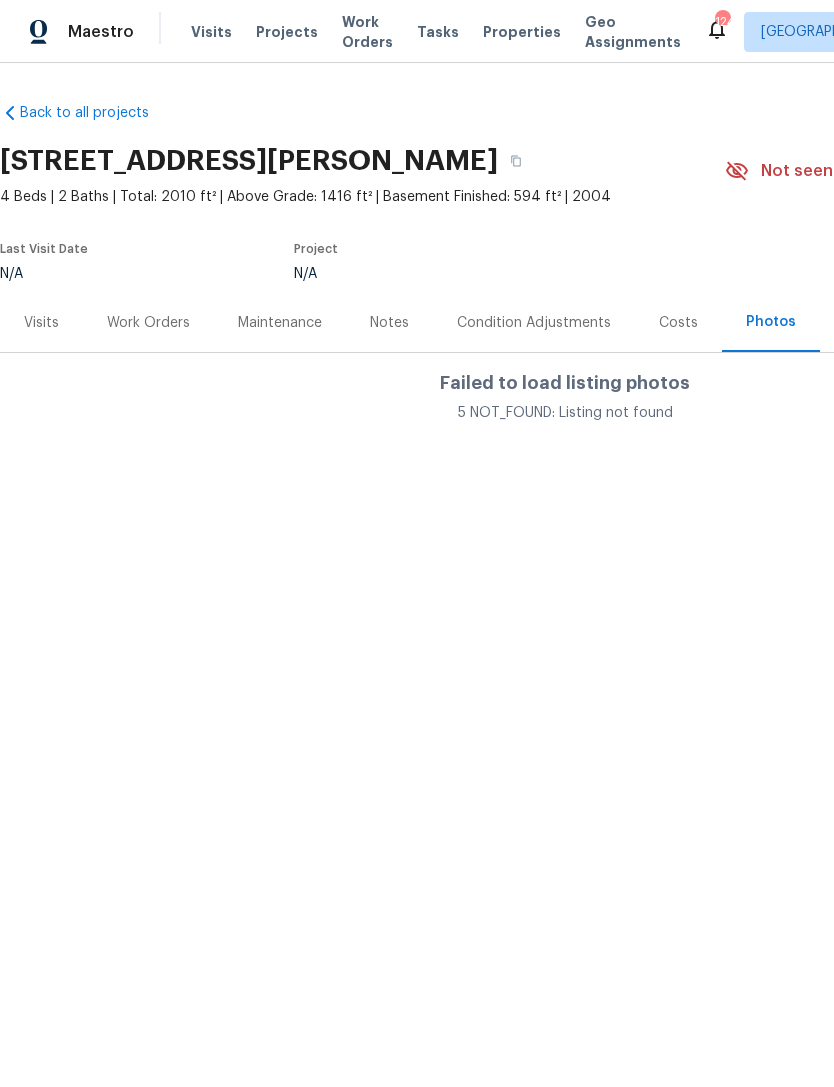 scroll, scrollTop: 0, scrollLeft: 0, axis: both 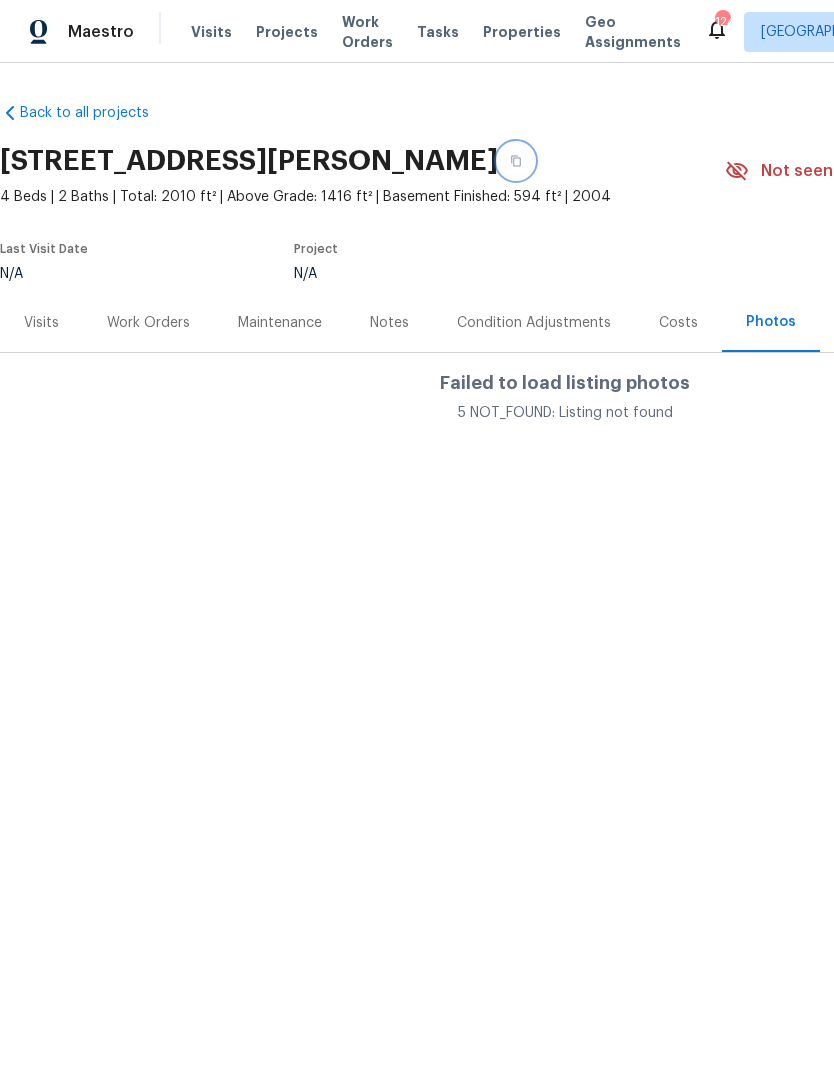 click at bounding box center (516, 161) 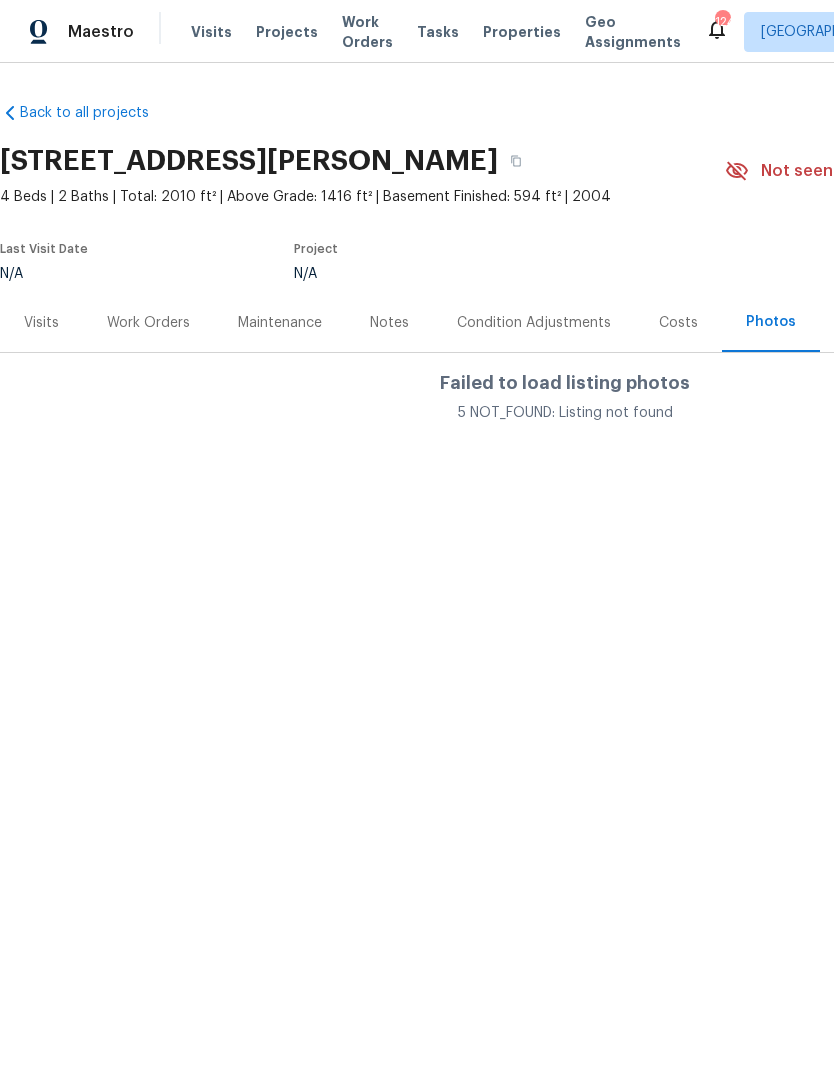 click on "Properties" at bounding box center [522, 32] 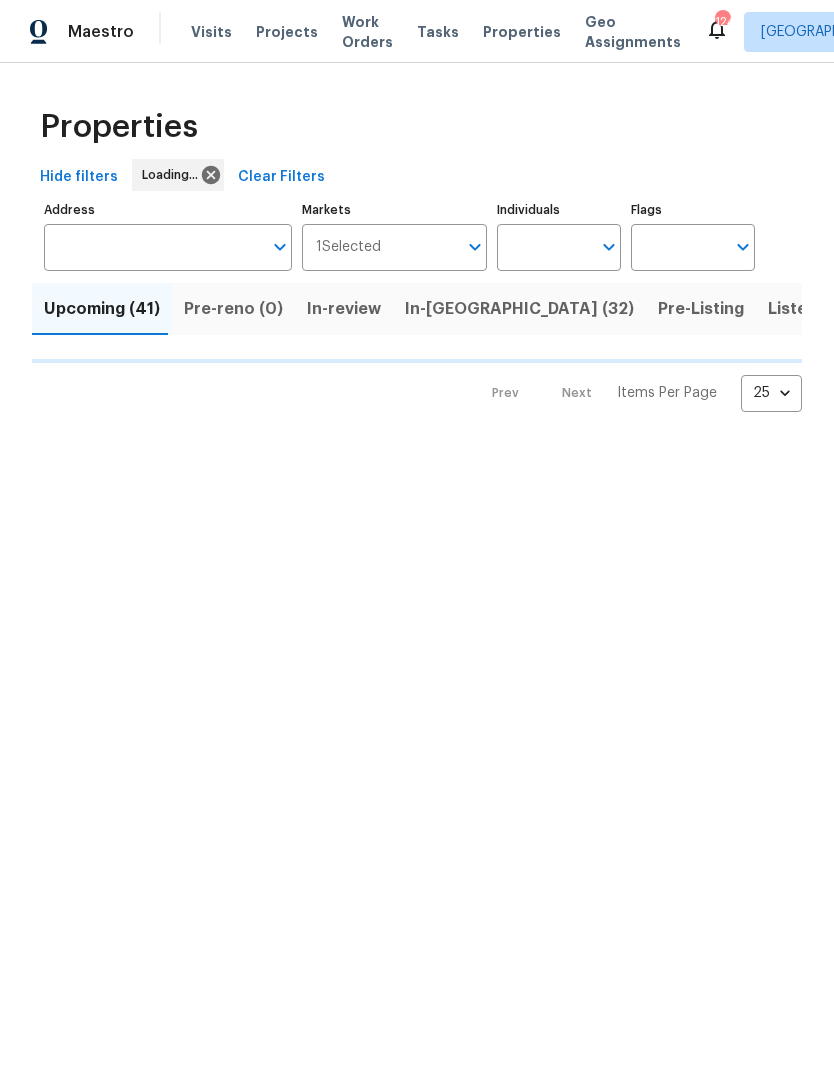 click on "Visits" at bounding box center [211, 32] 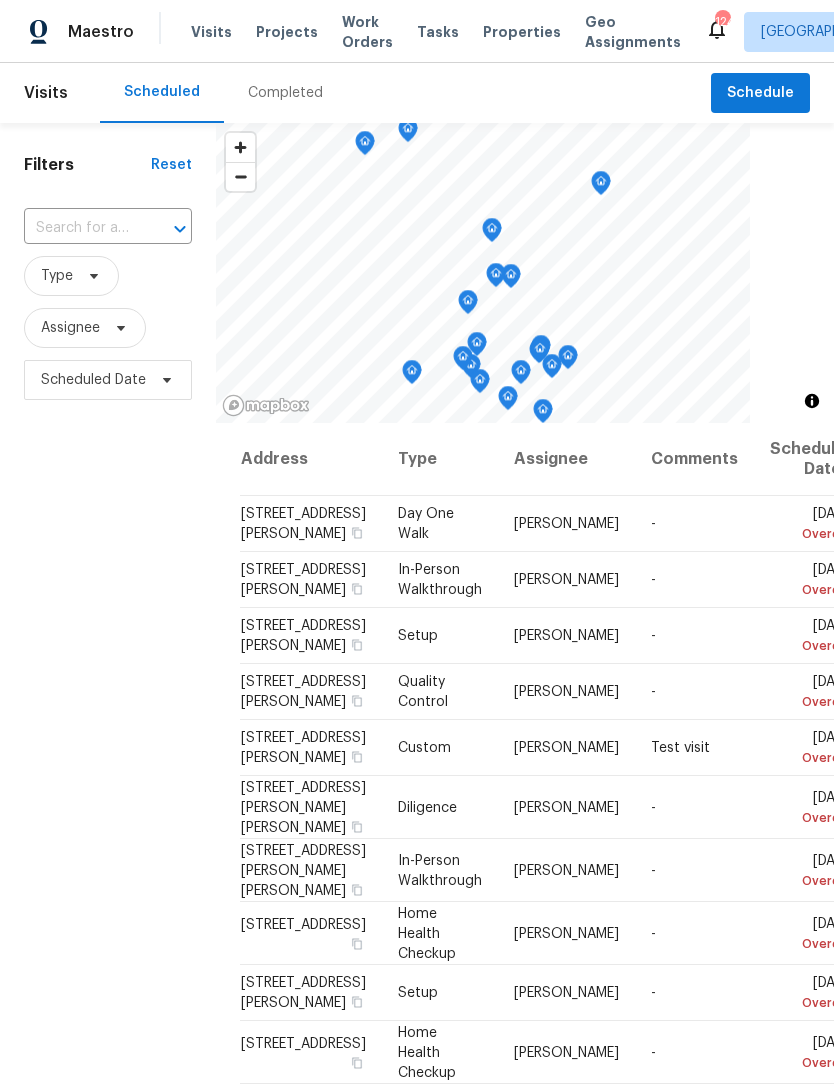 click at bounding box center [180, 229] 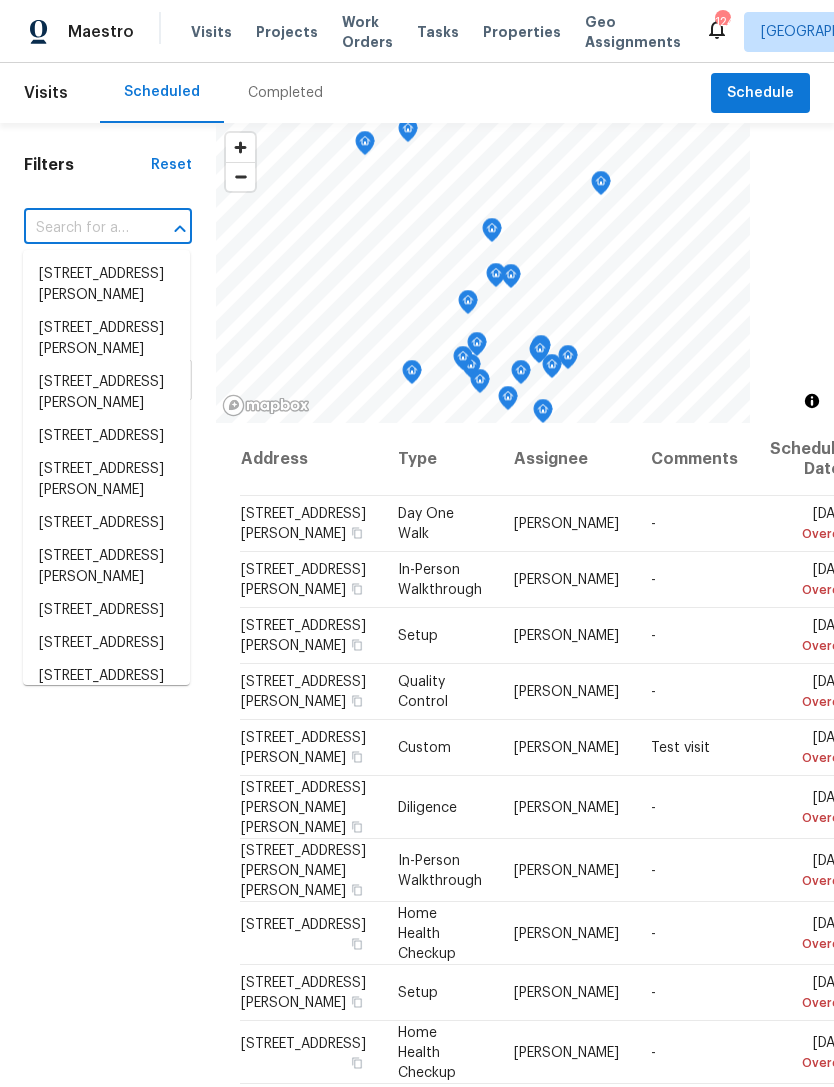 click at bounding box center (80, 228) 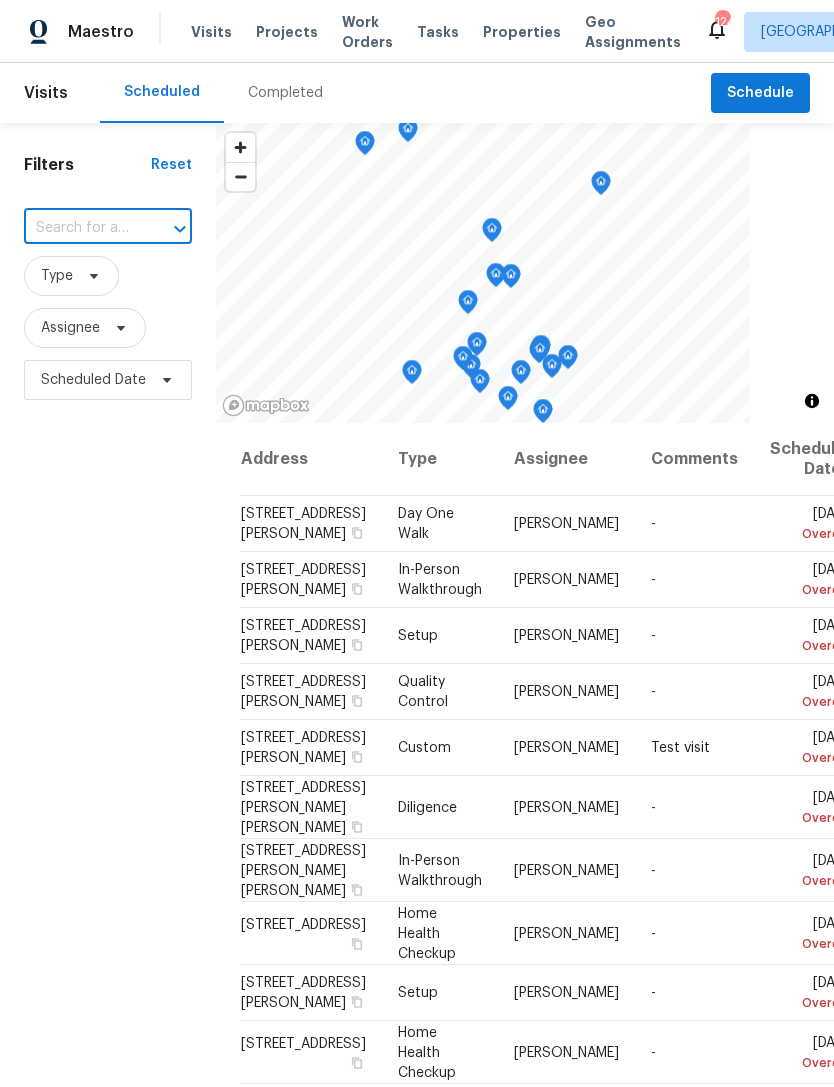 paste on "512 Hidden Hills Ct, Marietta, GA 30066" 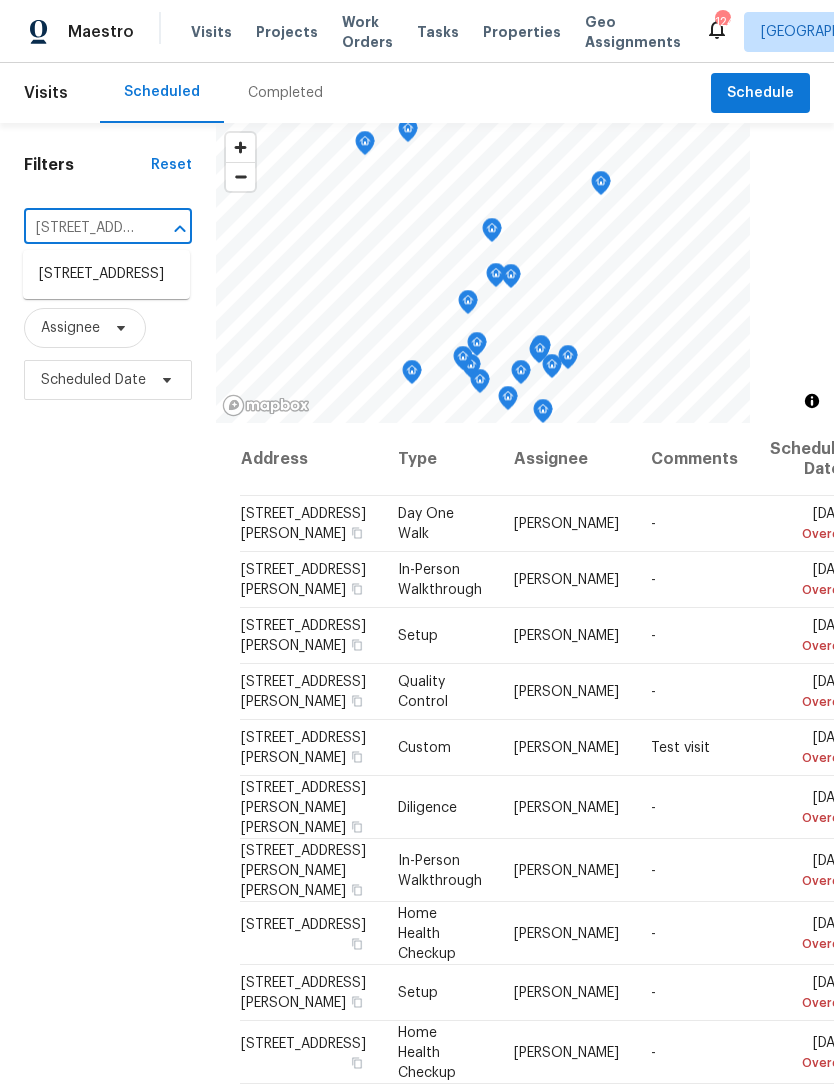 click on "512 Hidden Hills Ct, Marietta, GA 30066" at bounding box center [106, 274] 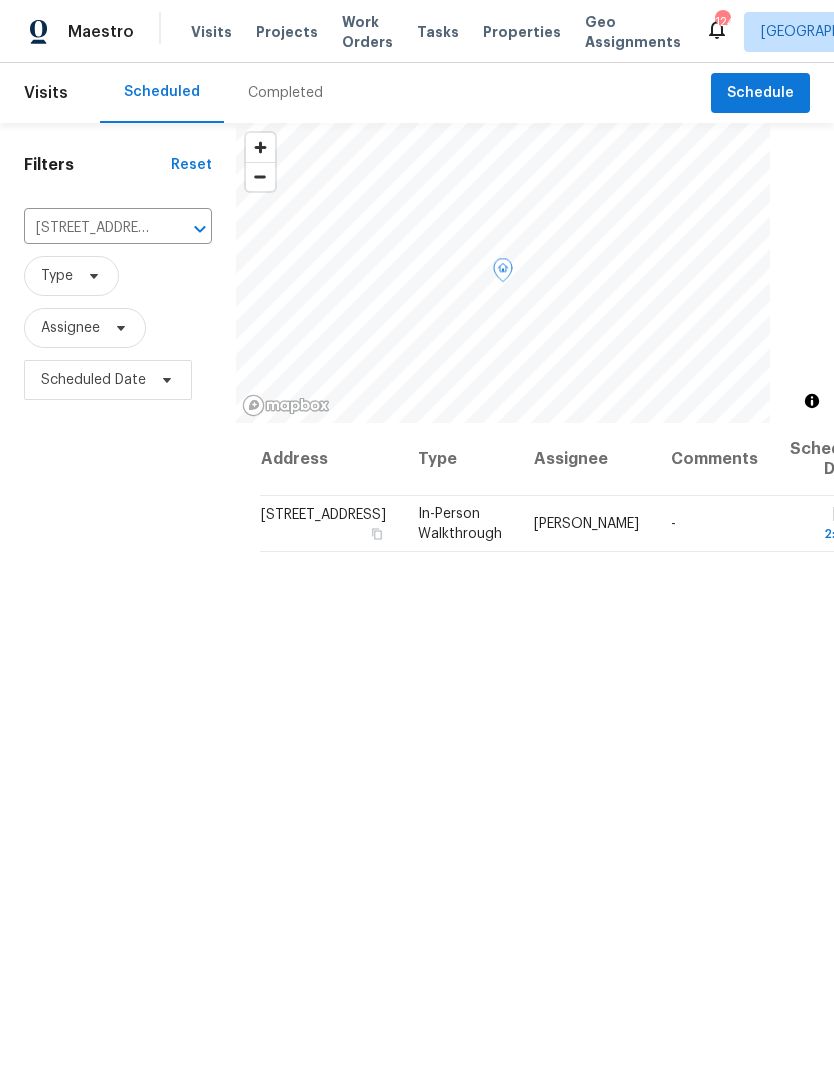 click on "512 Hidden Hills Ct, Marietta, GA 30066" at bounding box center (323, 515) 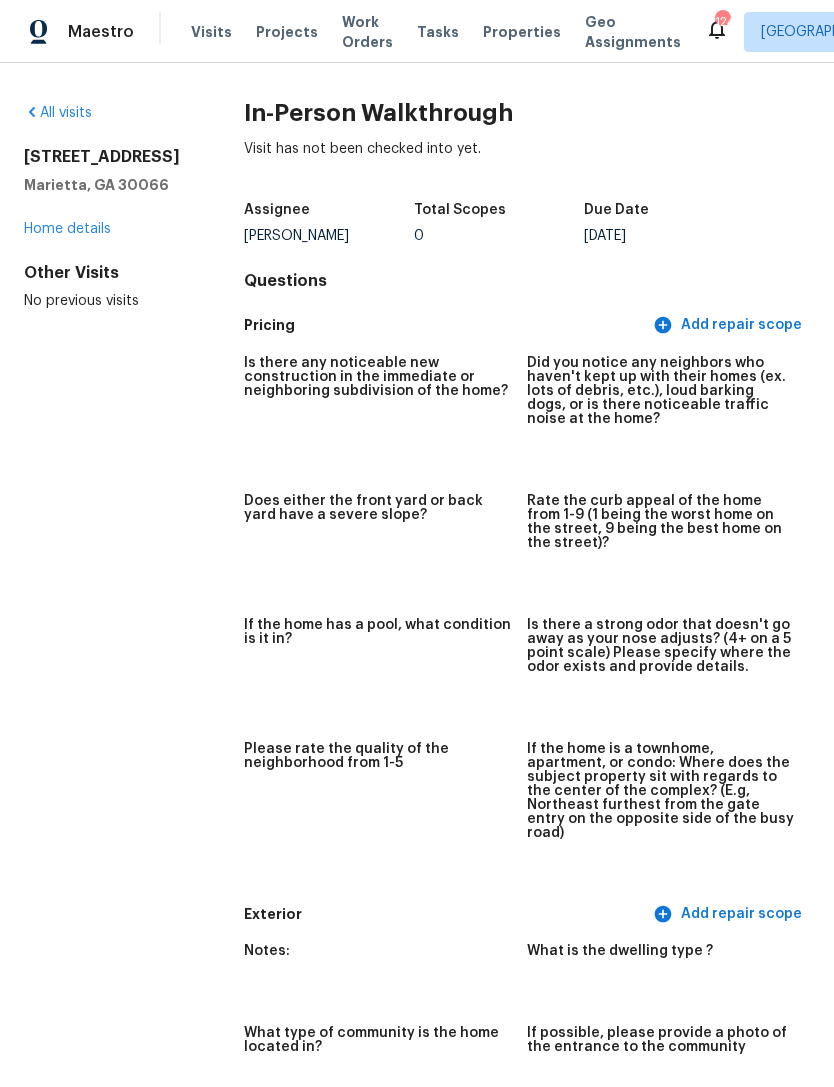 click on "Home details" at bounding box center [67, 229] 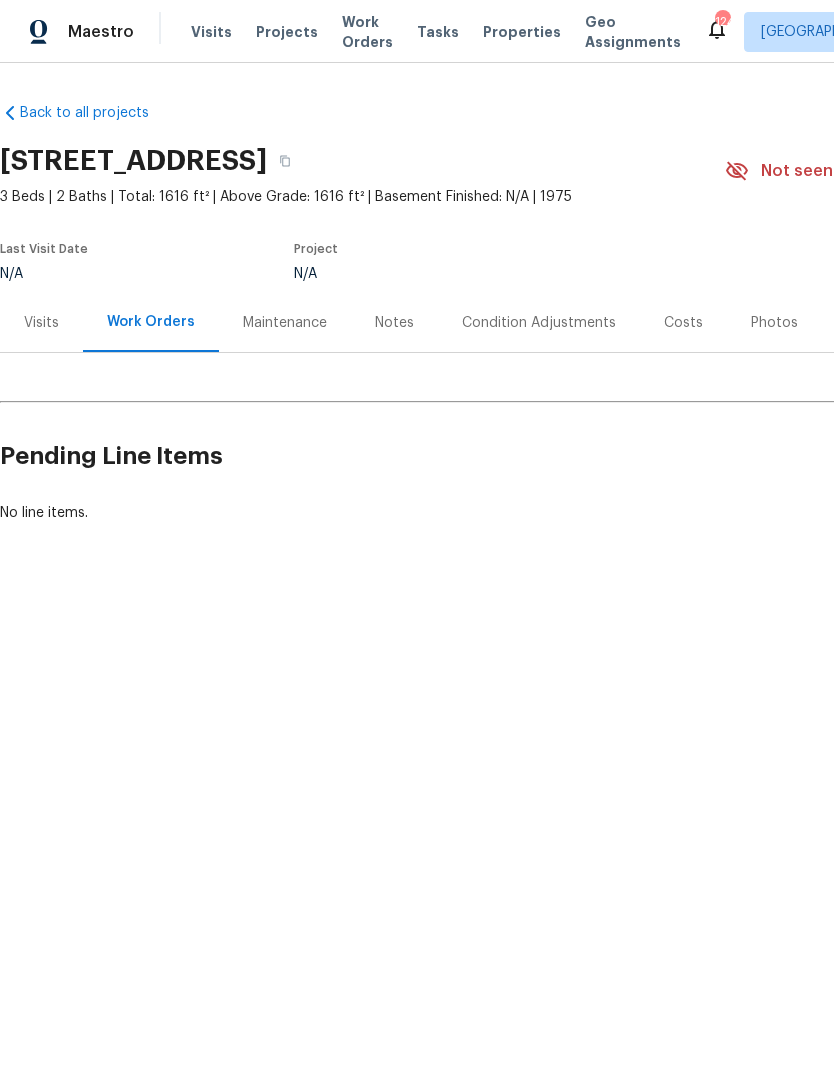 click on "Notes" at bounding box center [394, 323] 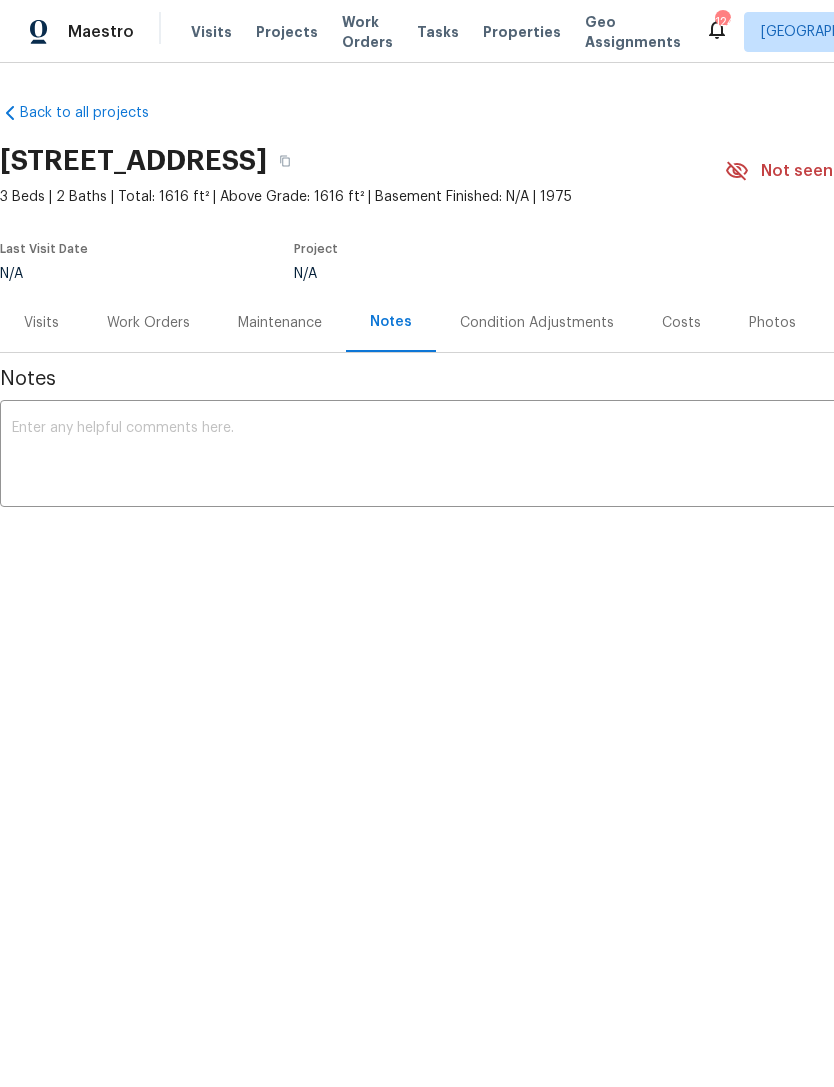 click on "Costs" at bounding box center (681, 323) 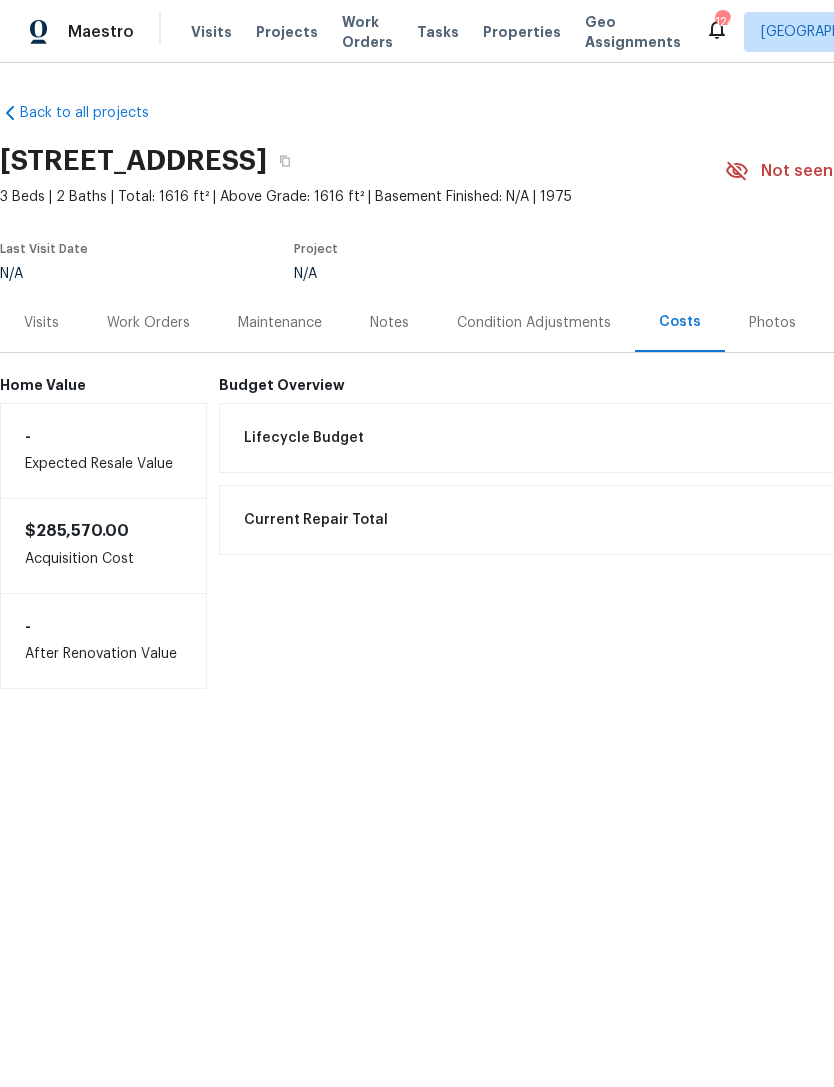 click on "Condition Adjustments" at bounding box center [534, 323] 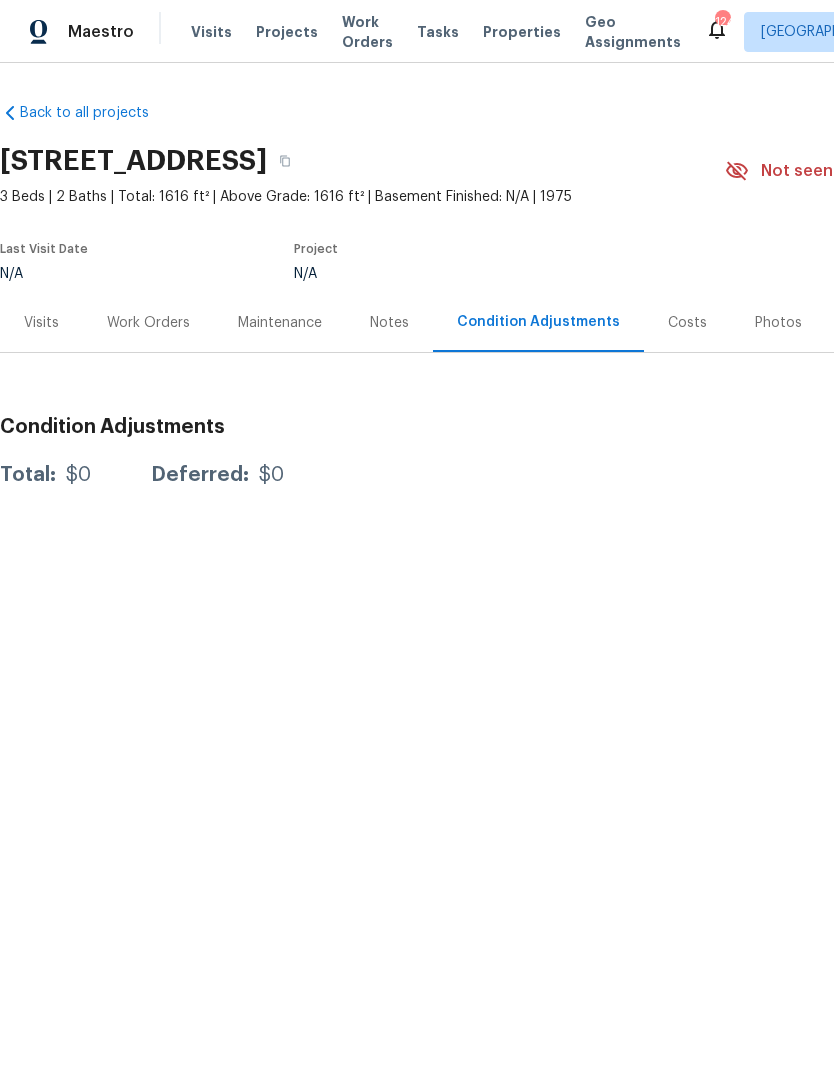 click on "Visits" at bounding box center [41, 323] 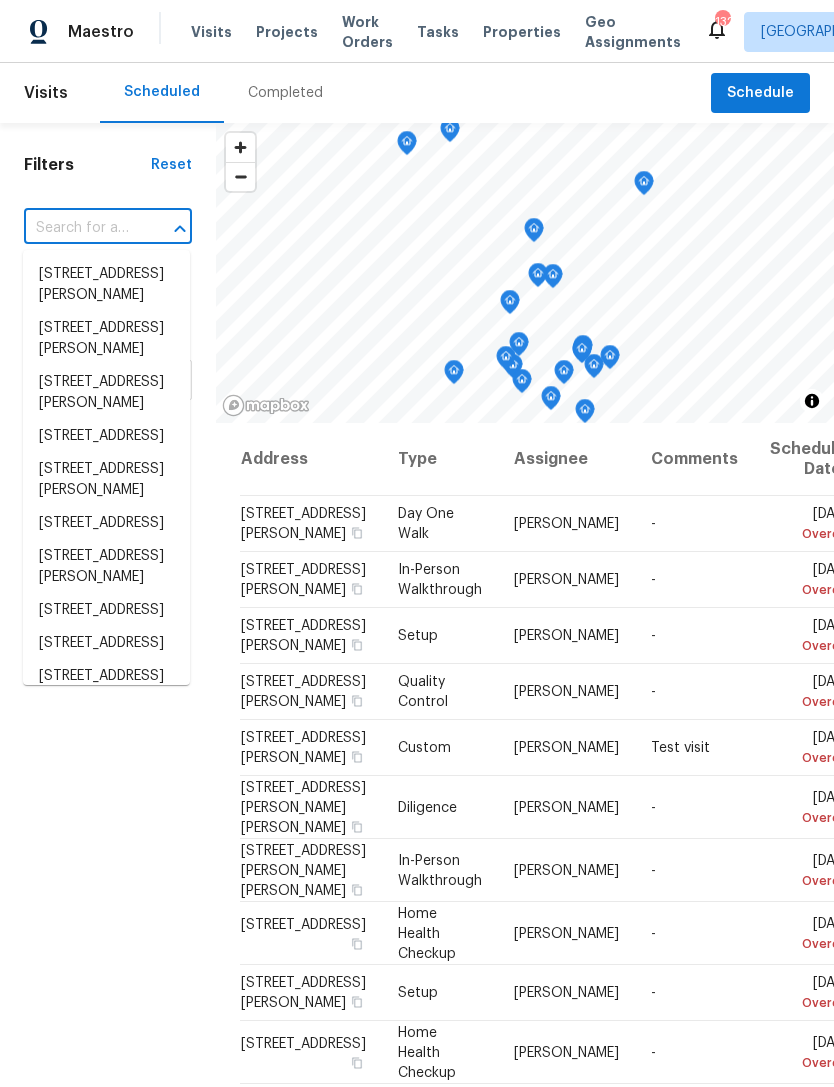 scroll, scrollTop: 0, scrollLeft: 0, axis: both 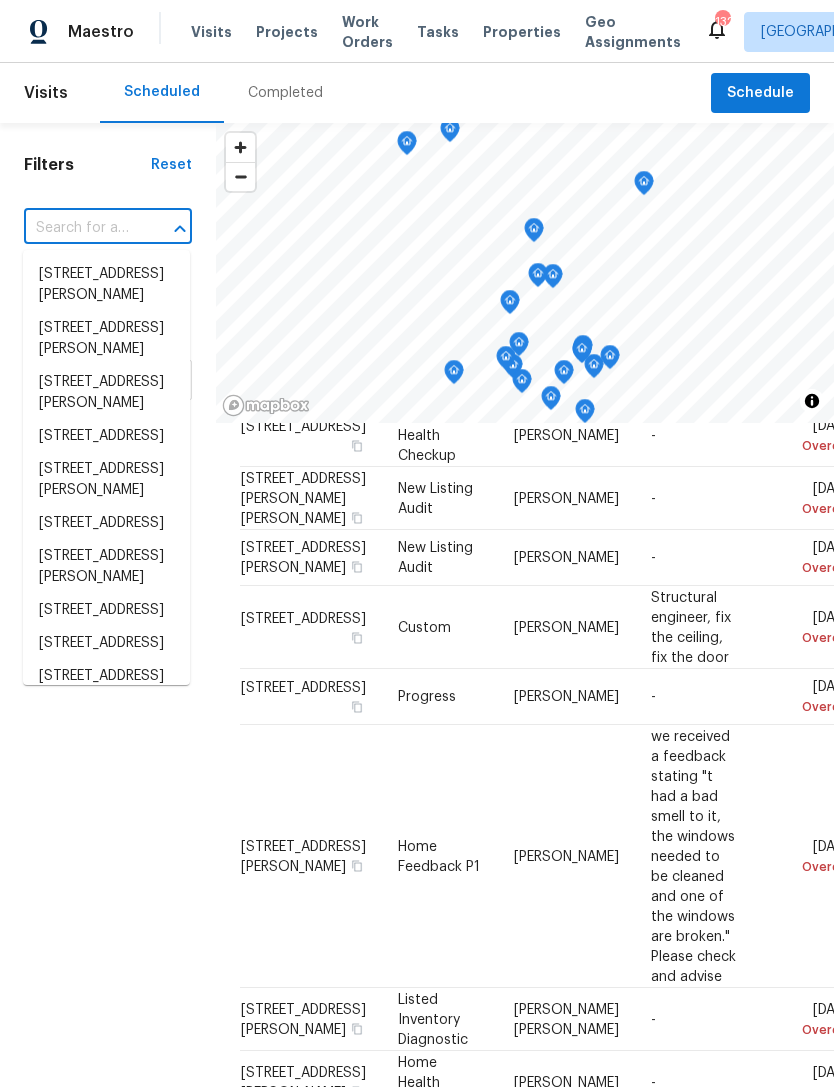 click at bounding box center (80, 228) 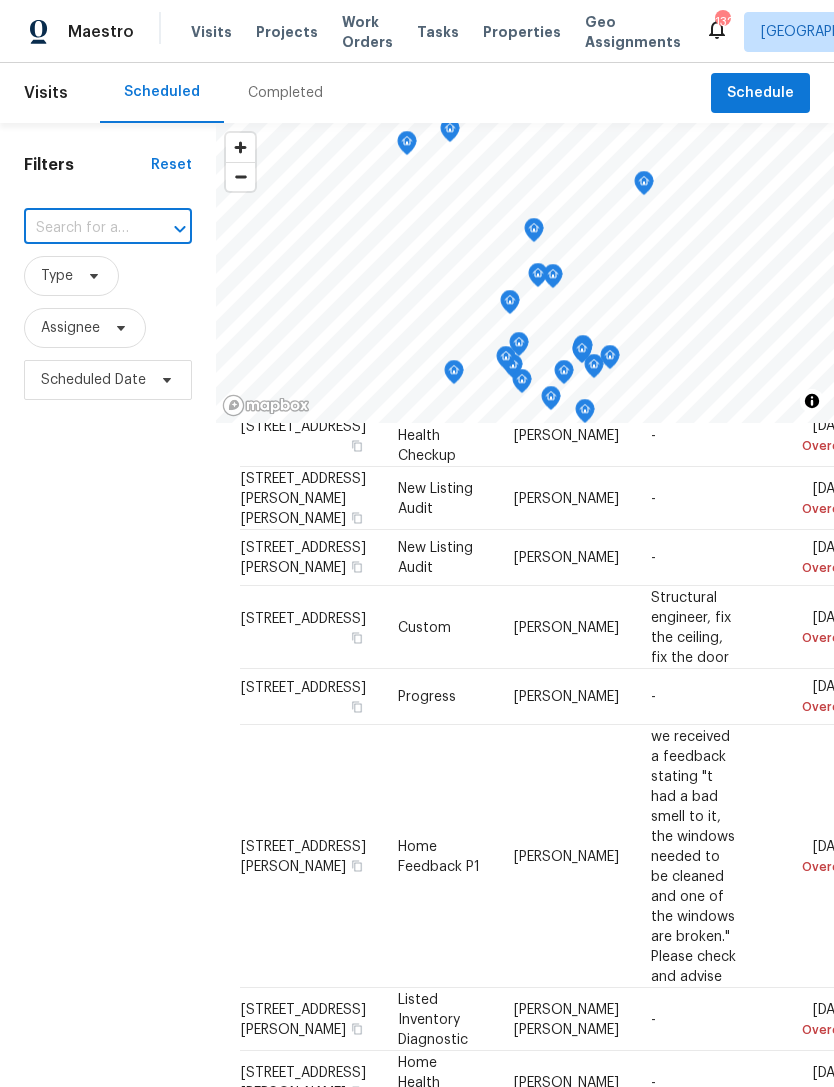 type on "3714 Thunder Way NE, Marietta, GA 30066" 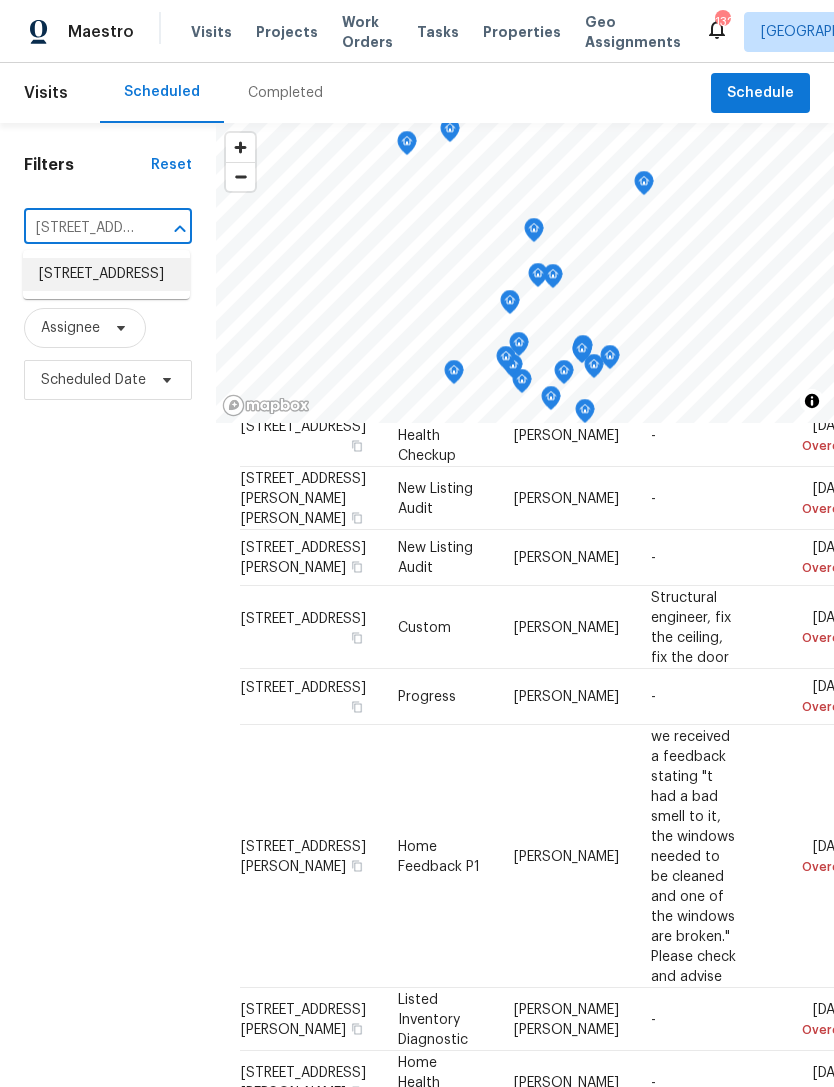 click on "3714 Thunder Way NE, Marietta, GA 30066" at bounding box center (106, 274) 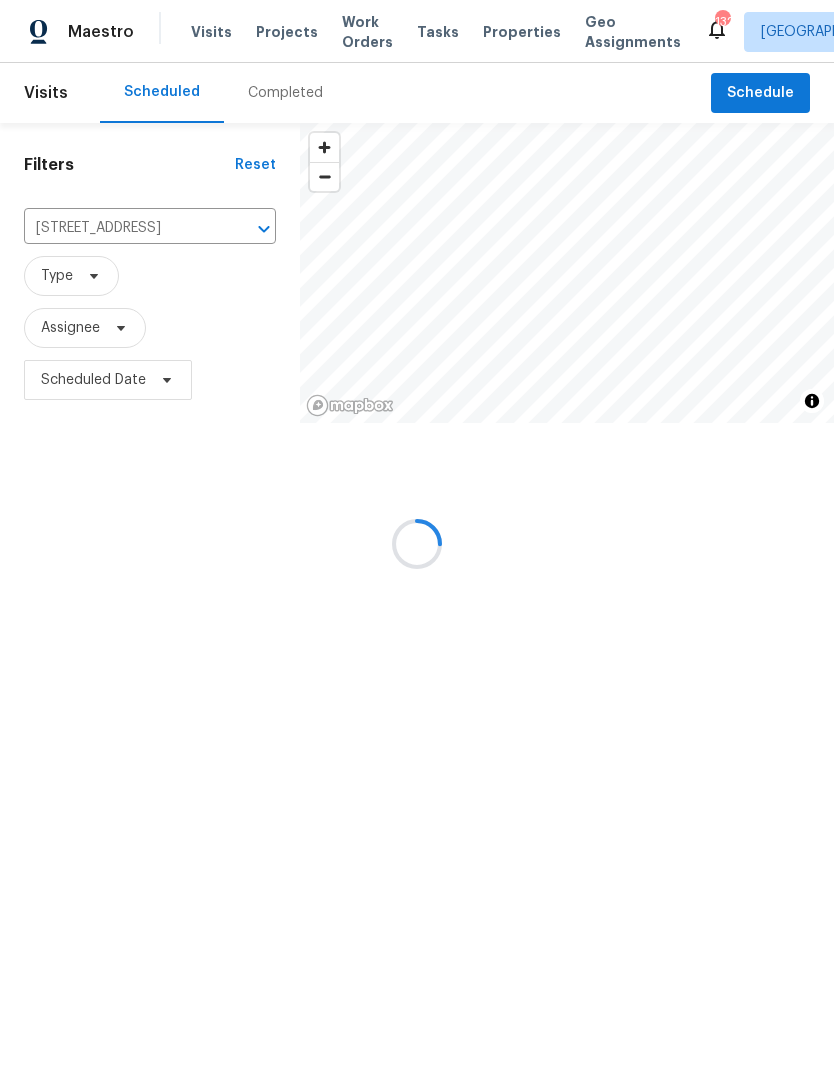 scroll, scrollTop: 0, scrollLeft: 0, axis: both 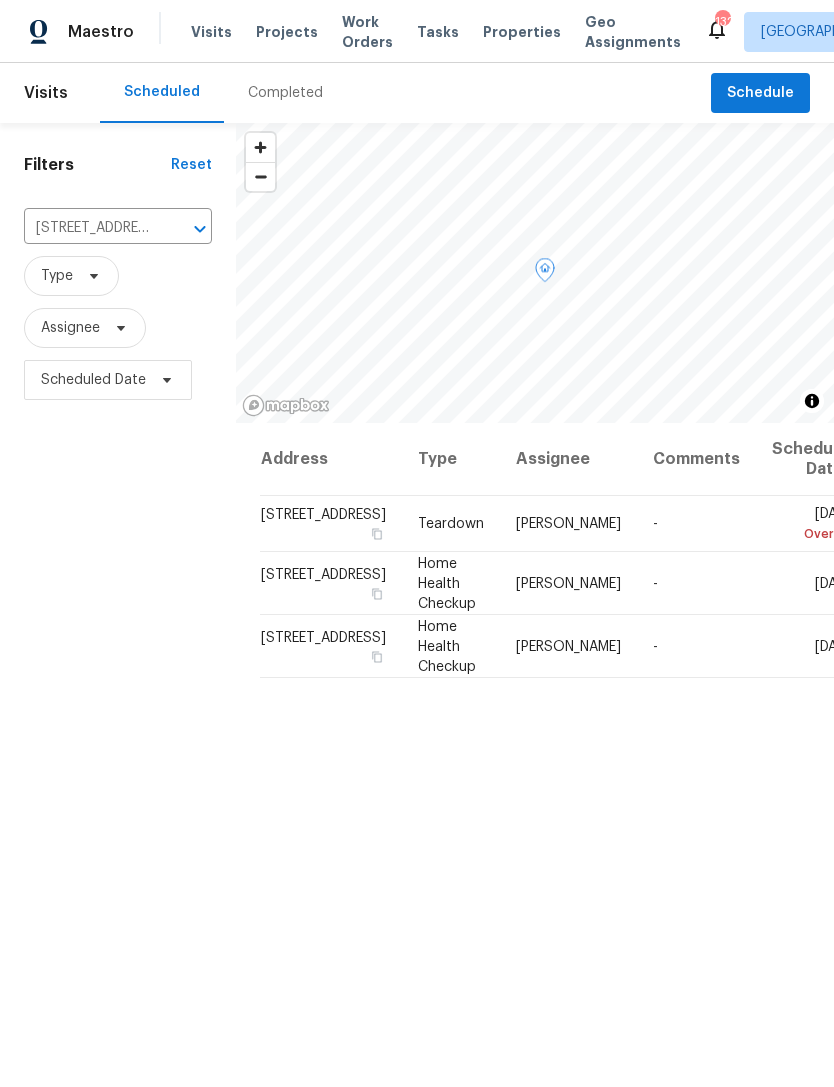 click 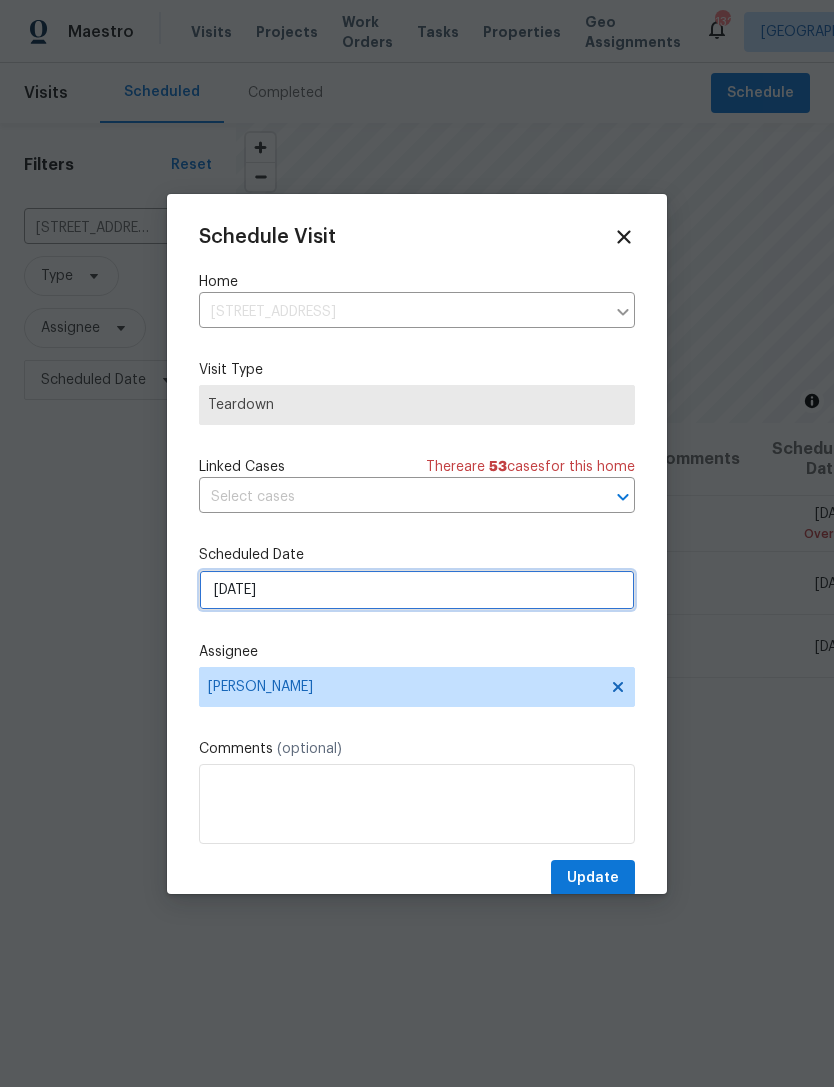 click on "[DATE]" at bounding box center (417, 590) 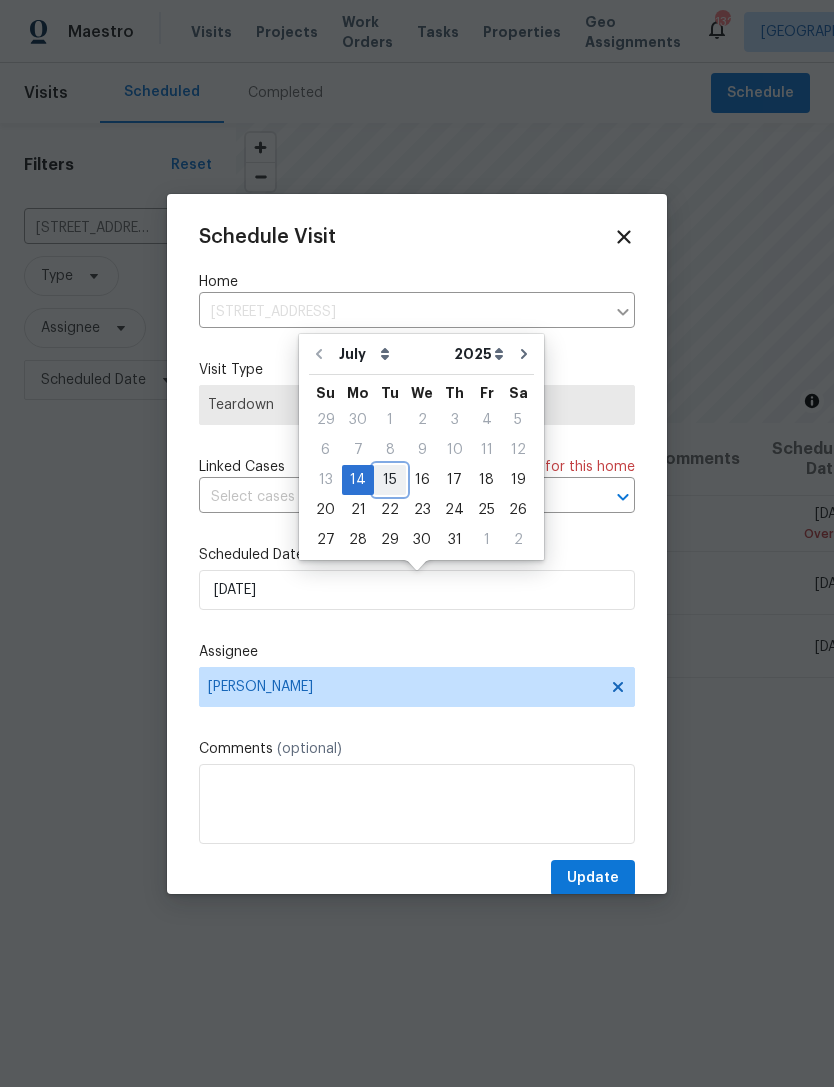 click on "15" at bounding box center (390, 480) 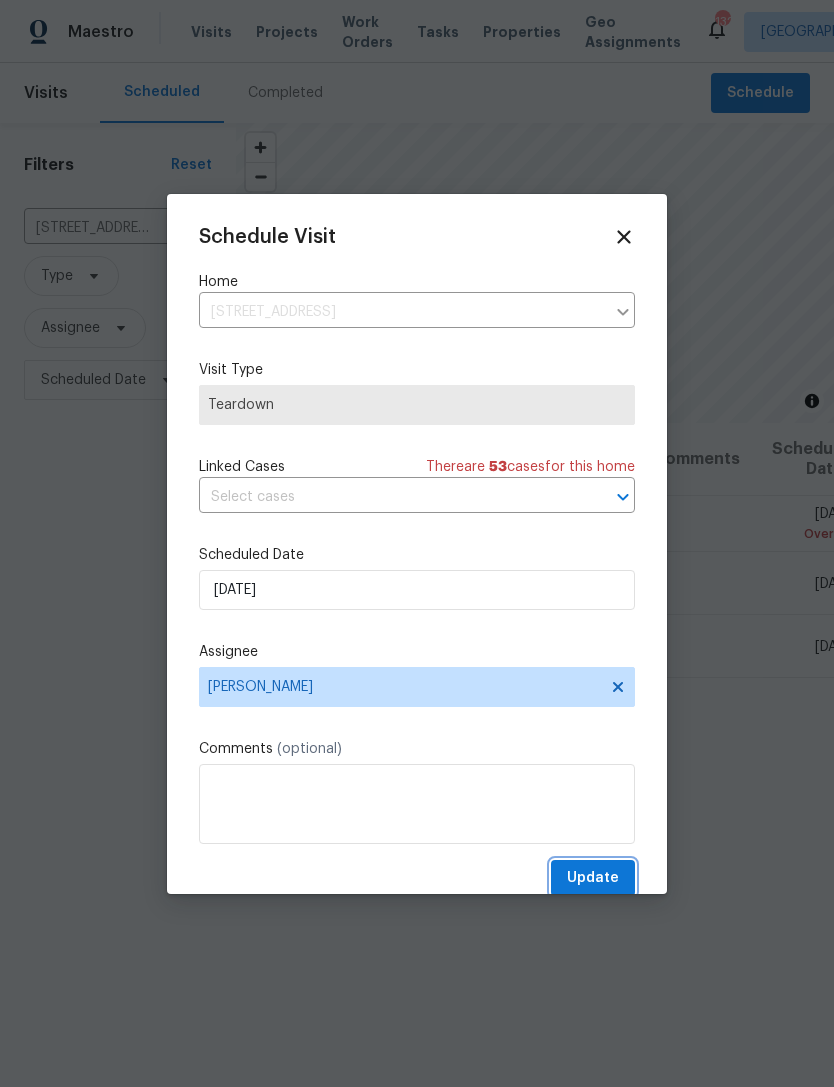 click on "Update" at bounding box center (593, 878) 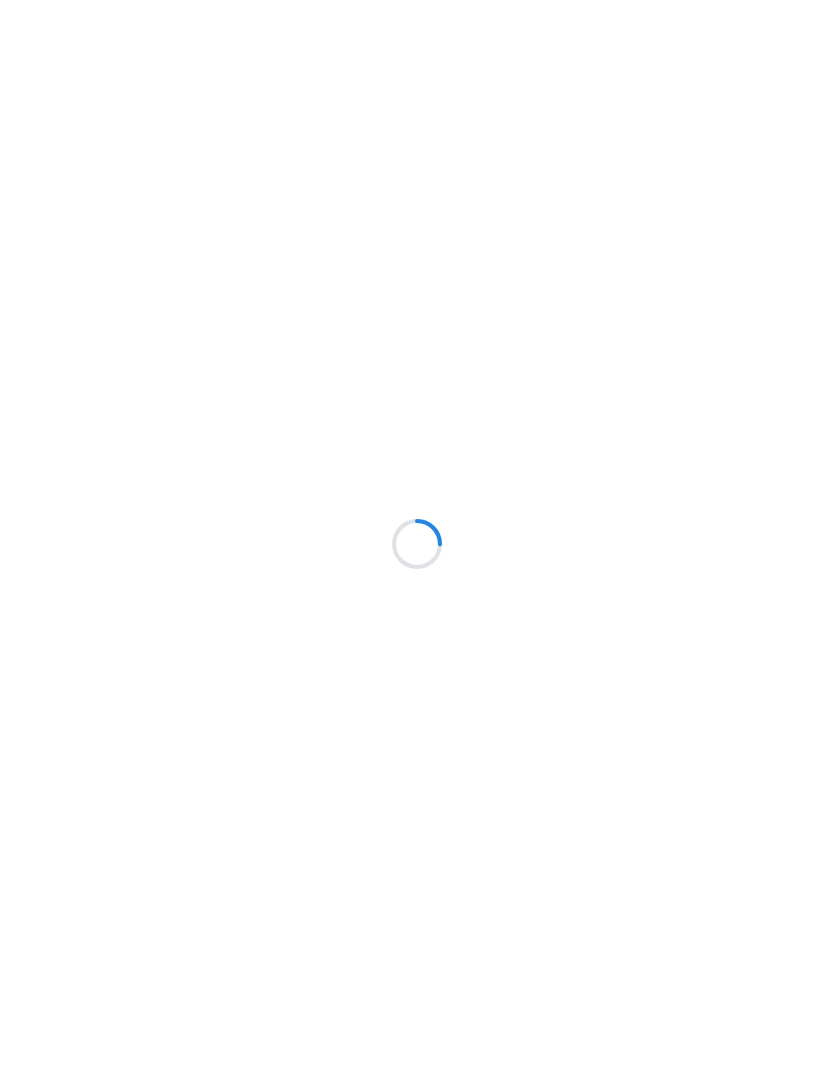 scroll, scrollTop: 0, scrollLeft: 0, axis: both 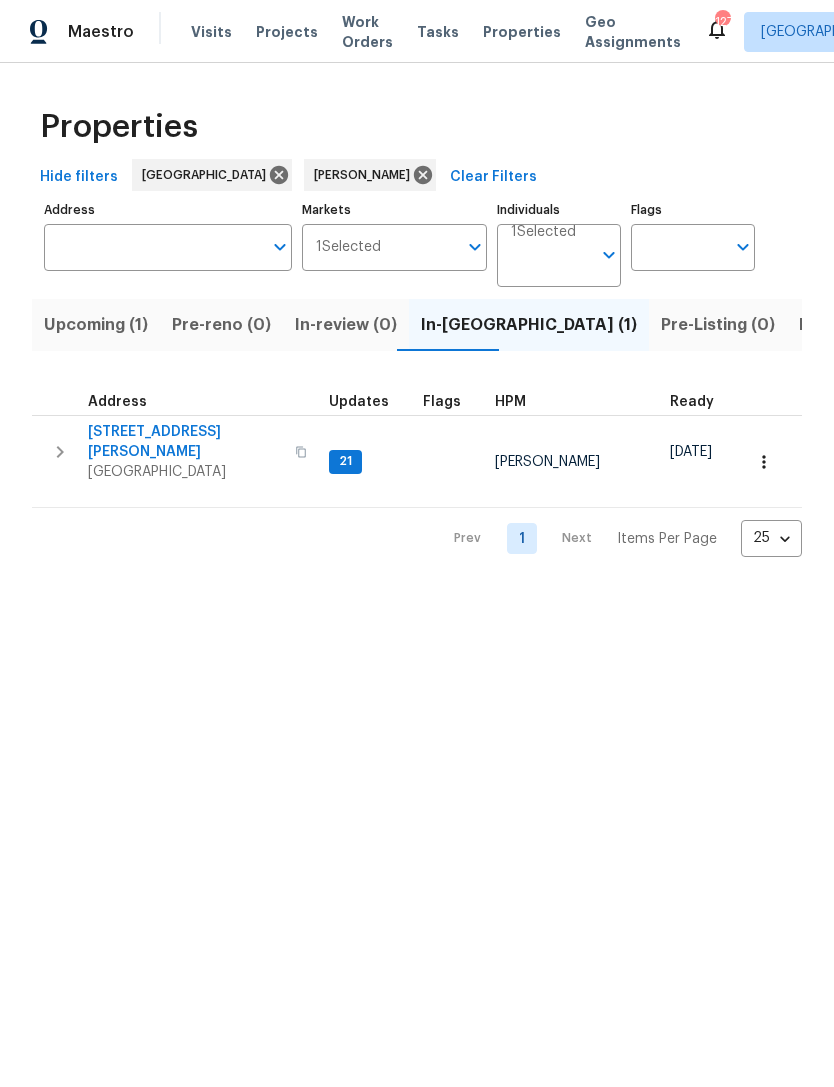 click on "[STREET_ADDRESS][PERSON_NAME]" at bounding box center [185, 442] 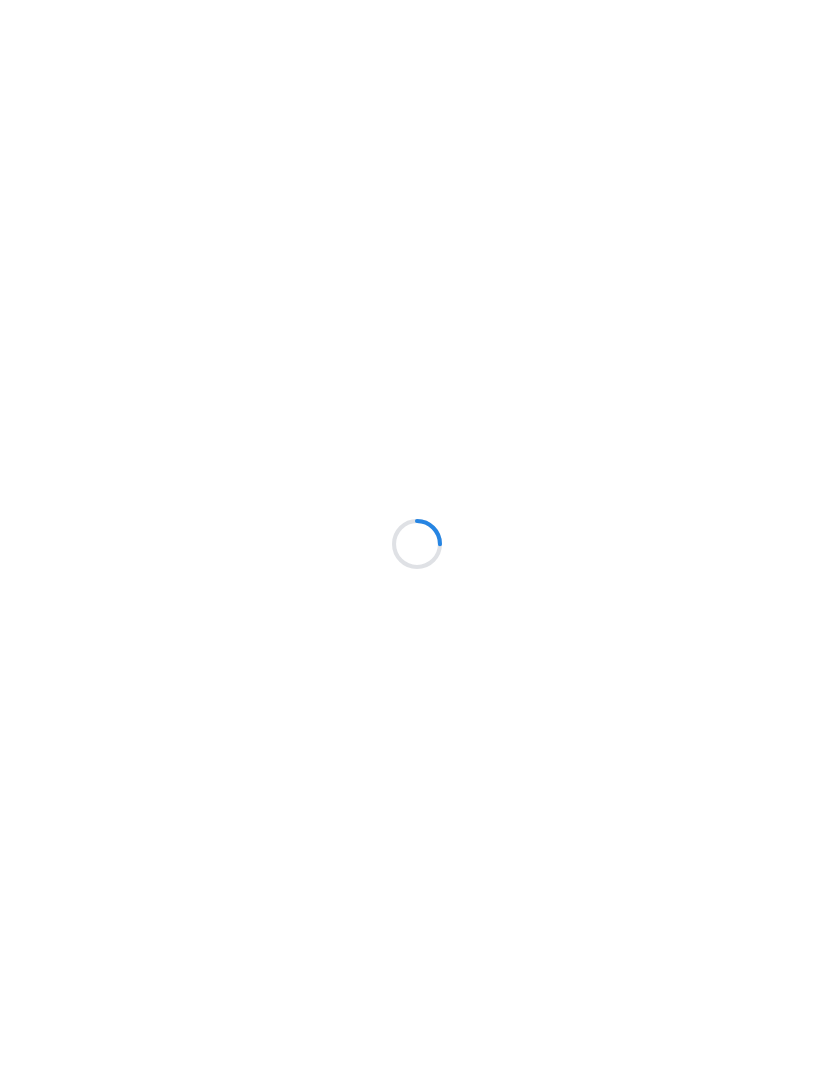 scroll, scrollTop: 0, scrollLeft: 0, axis: both 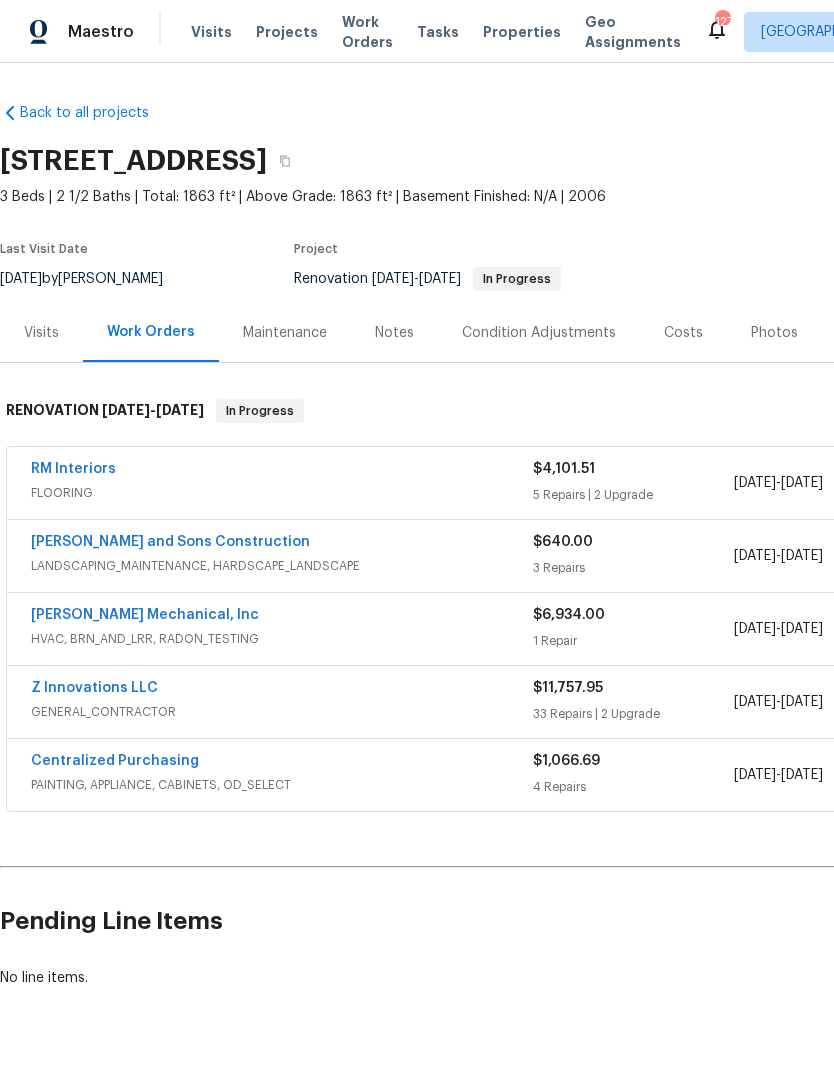 click on "RM Interiors" at bounding box center [73, 469] 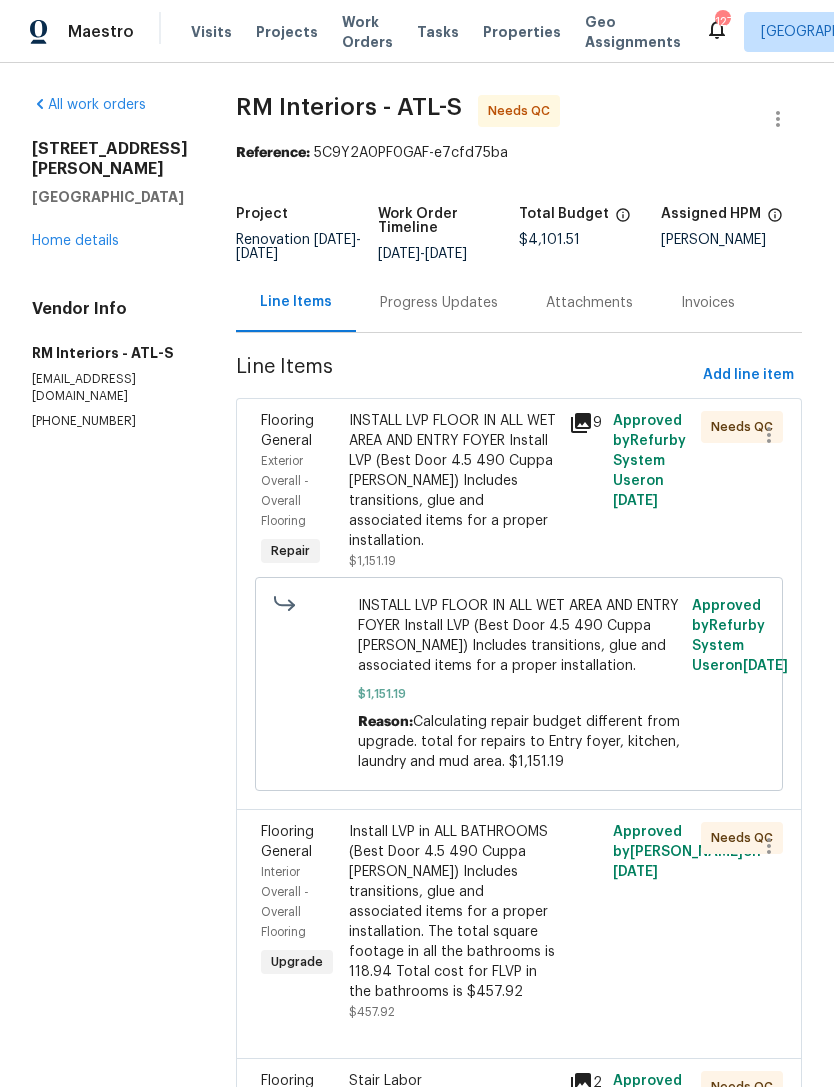 scroll, scrollTop: 0, scrollLeft: 0, axis: both 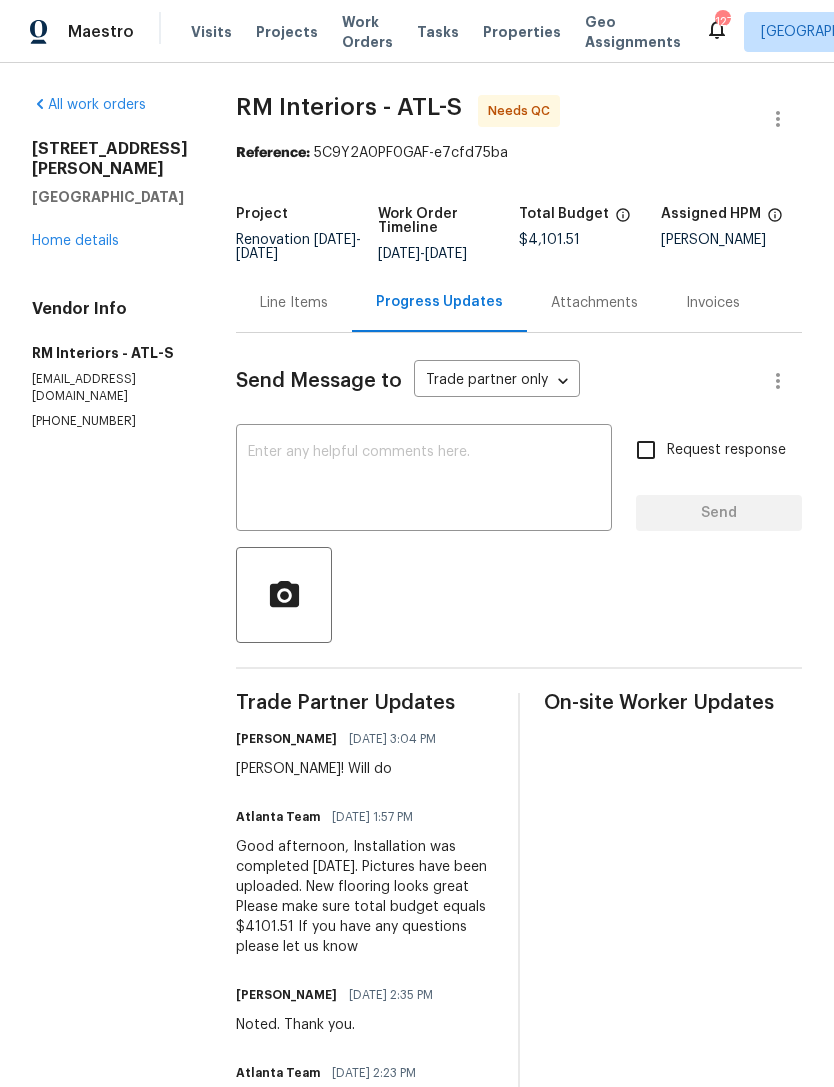 click on "Home details" at bounding box center (75, 241) 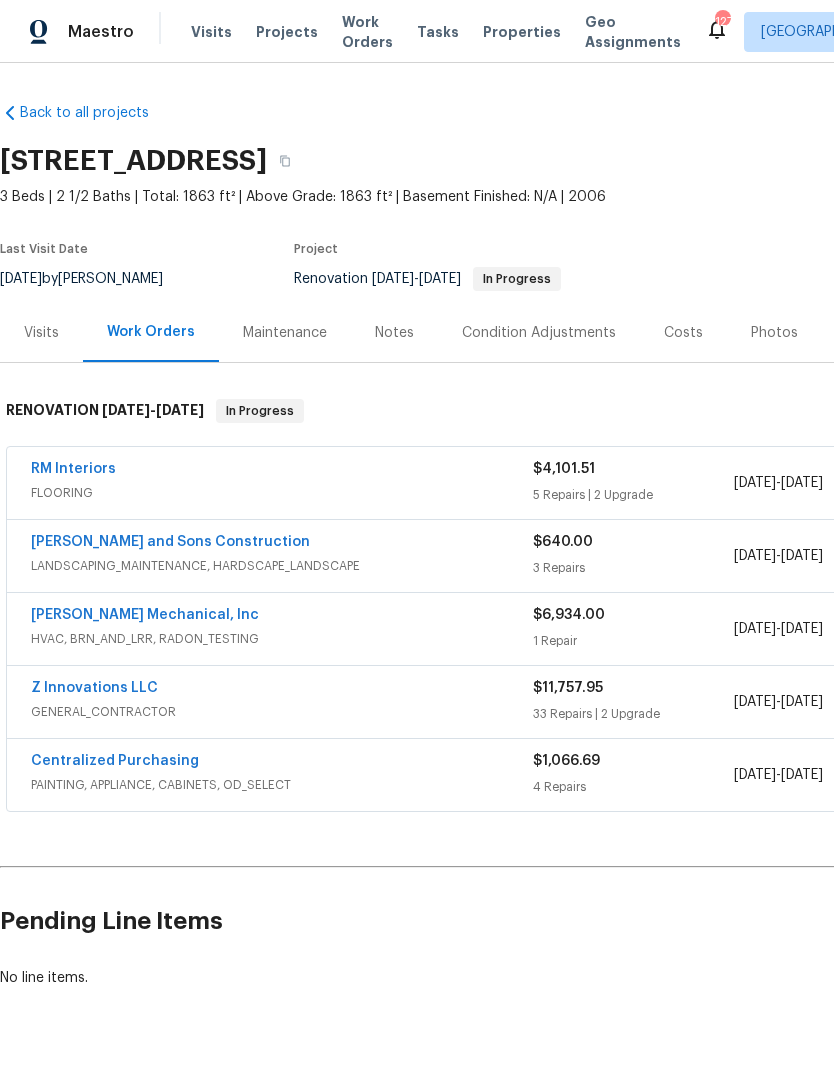 scroll, scrollTop: 0, scrollLeft: 0, axis: both 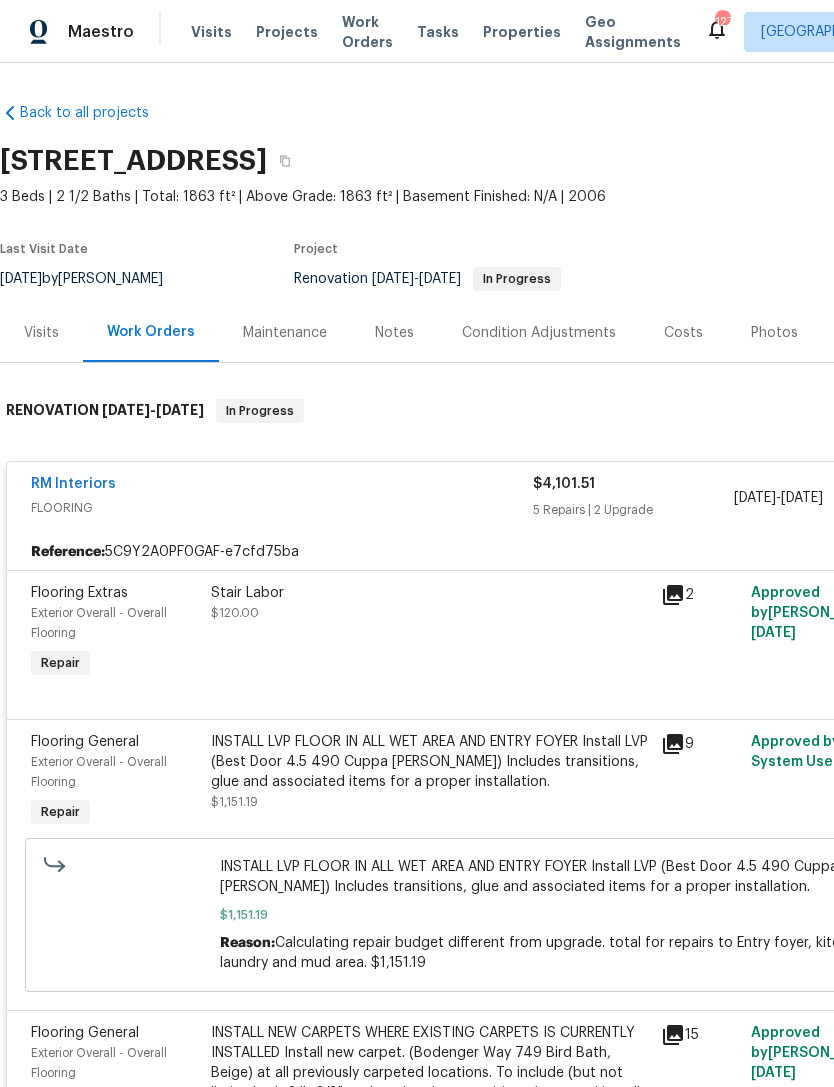 click on "RM Interiors" at bounding box center [73, 484] 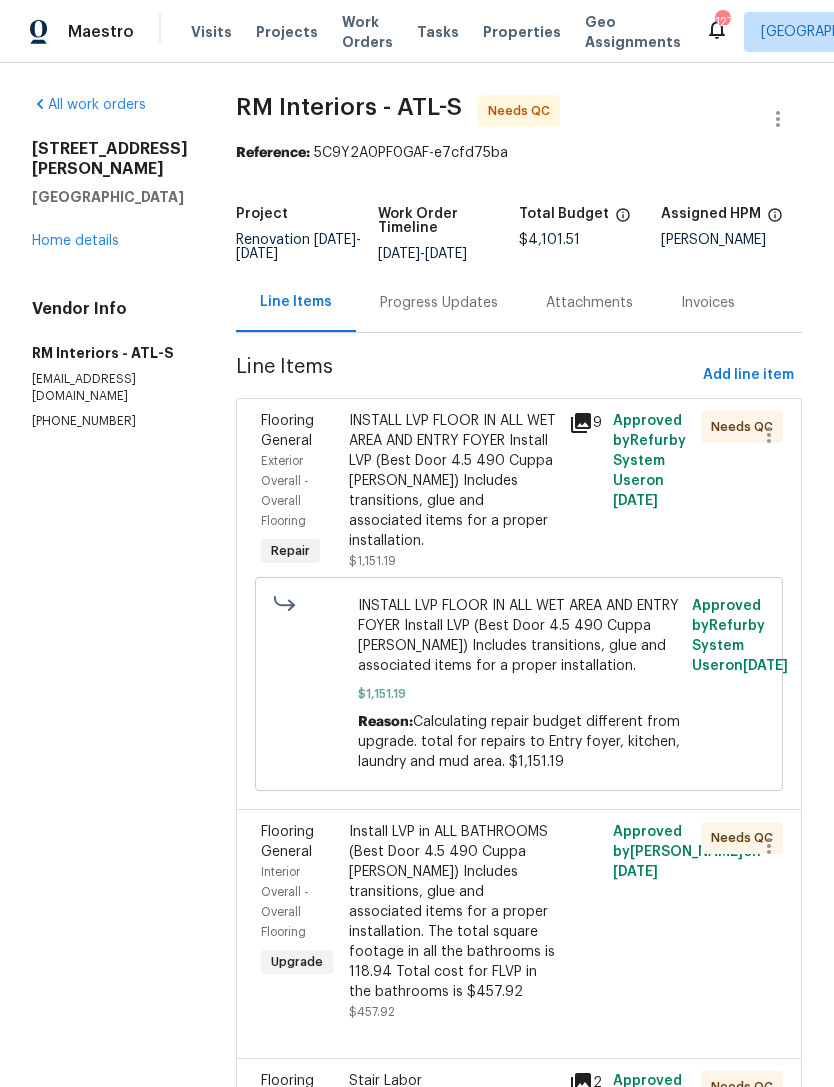 click on "Flooring General" at bounding box center [287, 431] 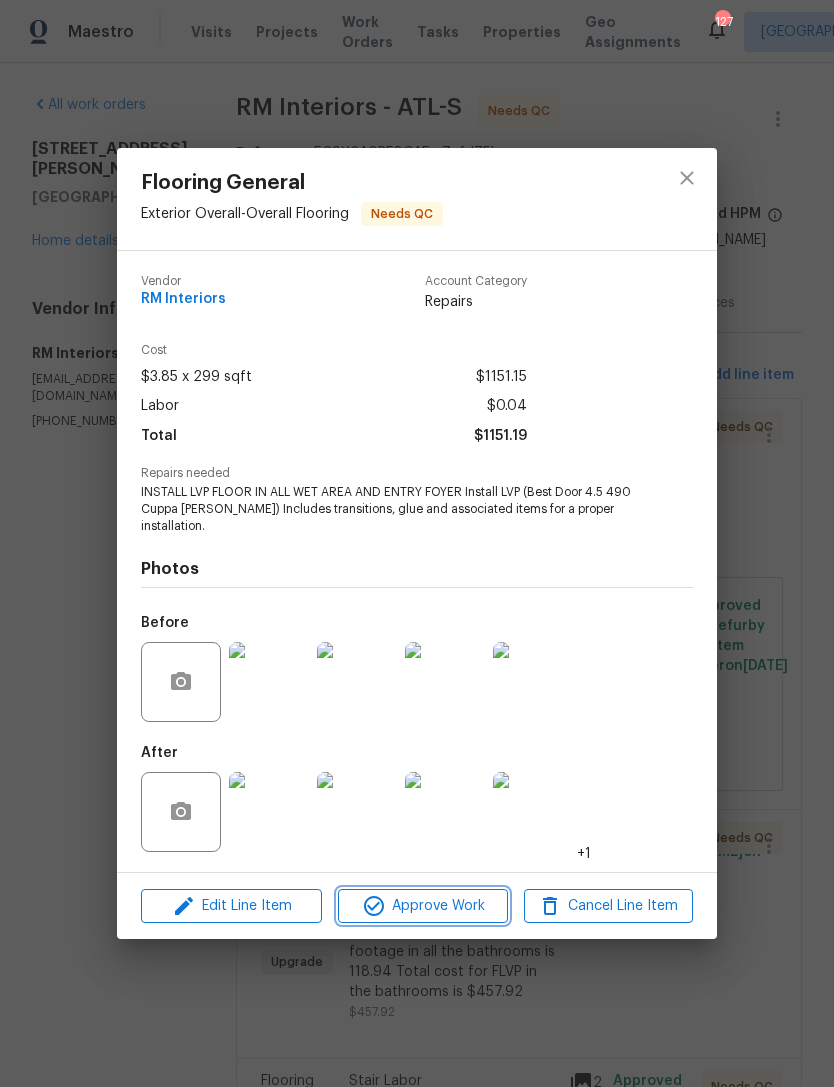 click on "Approve Work" at bounding box center [422, 906] 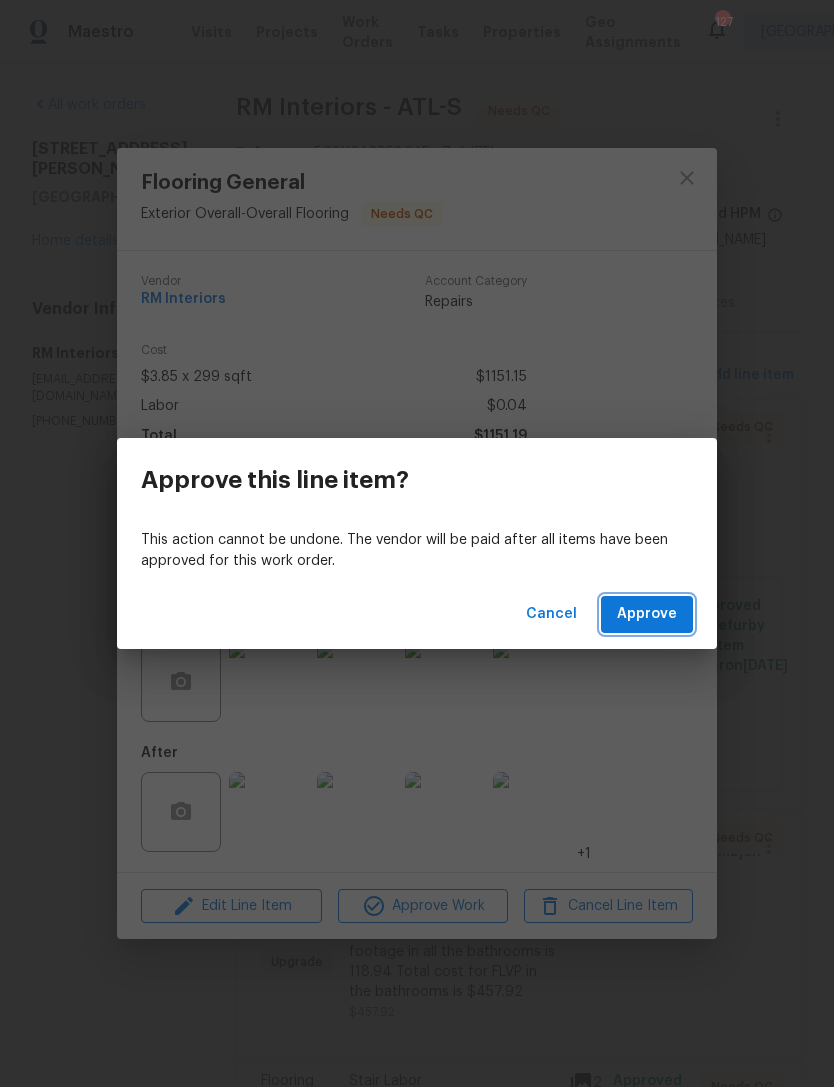 click on "Approve" at bounding box center (647, 614) 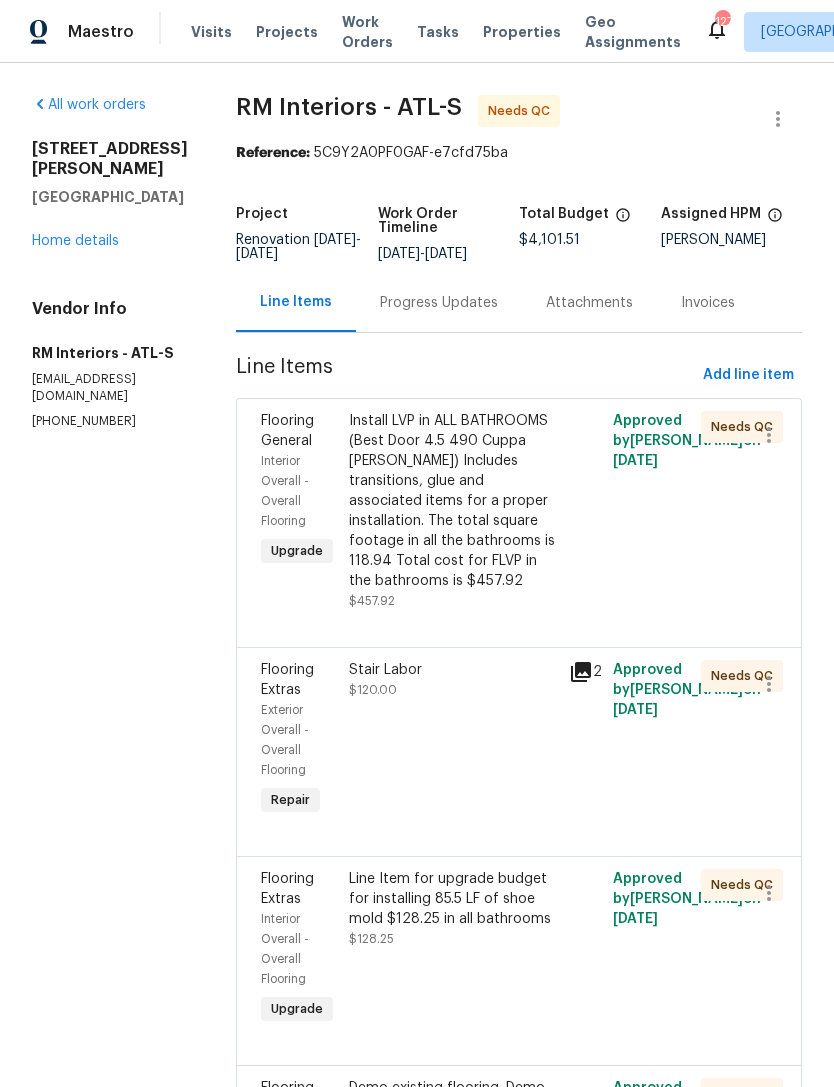 click on "Flooring General" at bounding box center [287, 431] 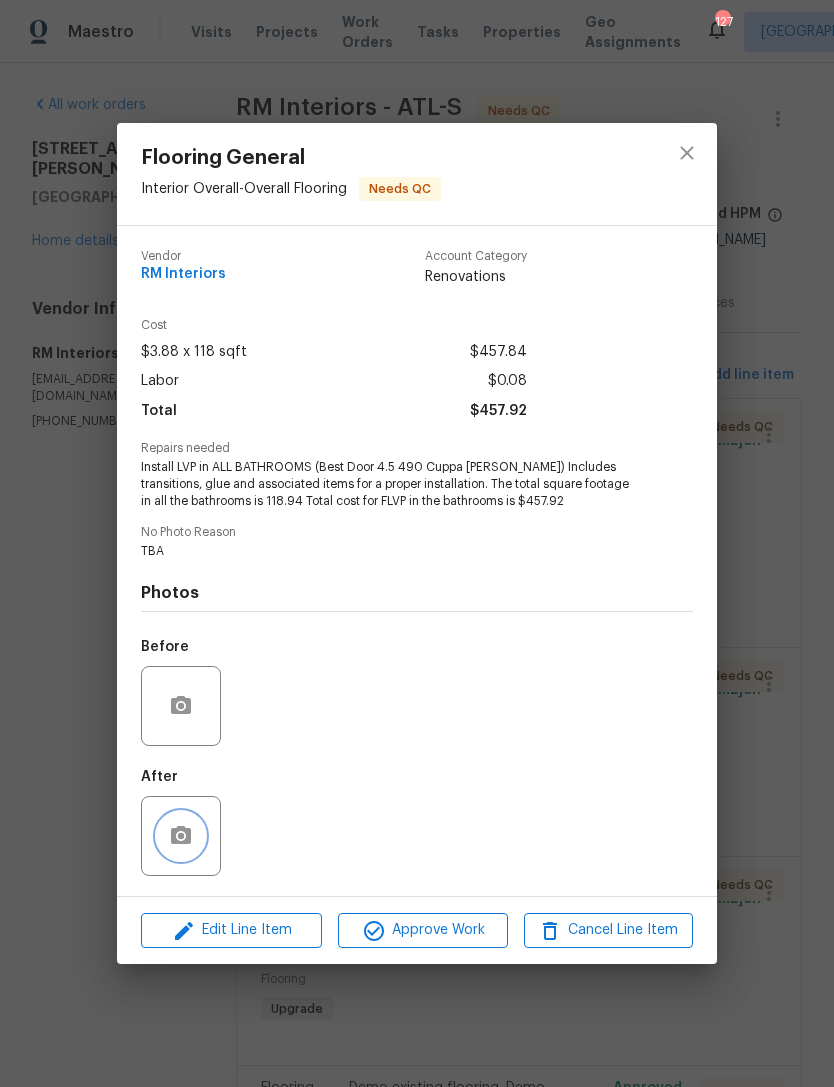 click at bounding box center [181, 836] 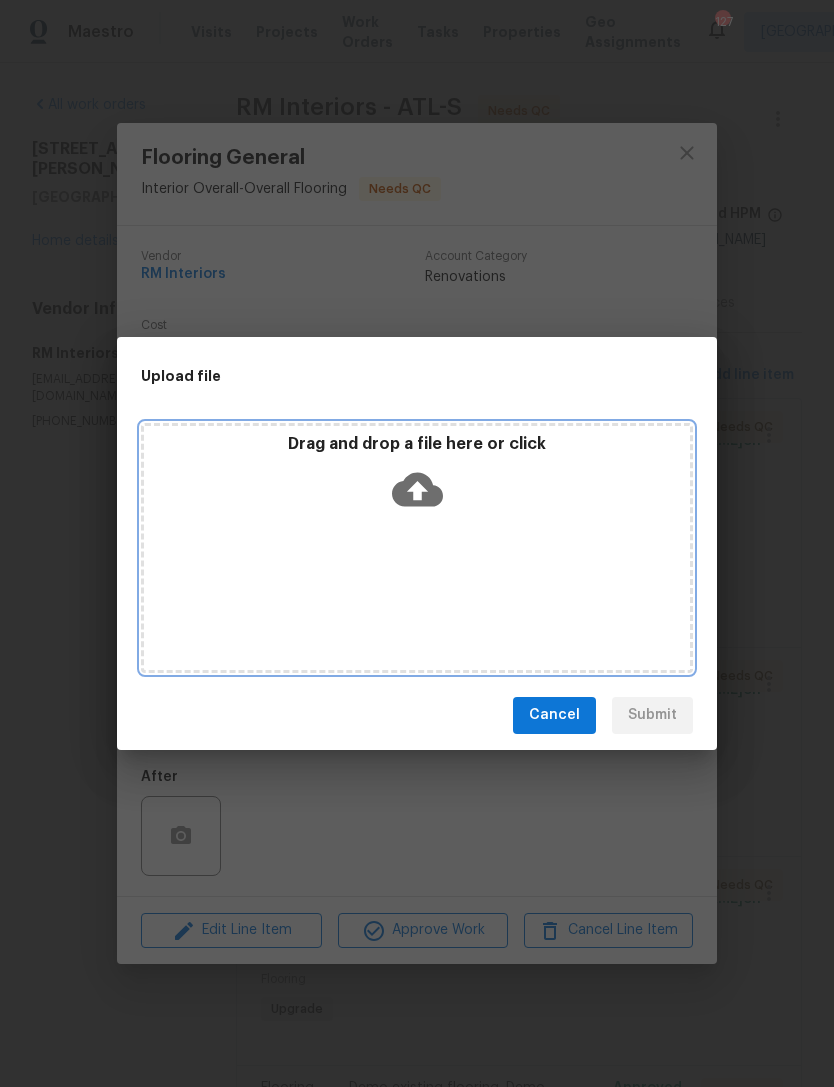 click on "Drag and drop a file here or click" at bounding box center (417, 548) 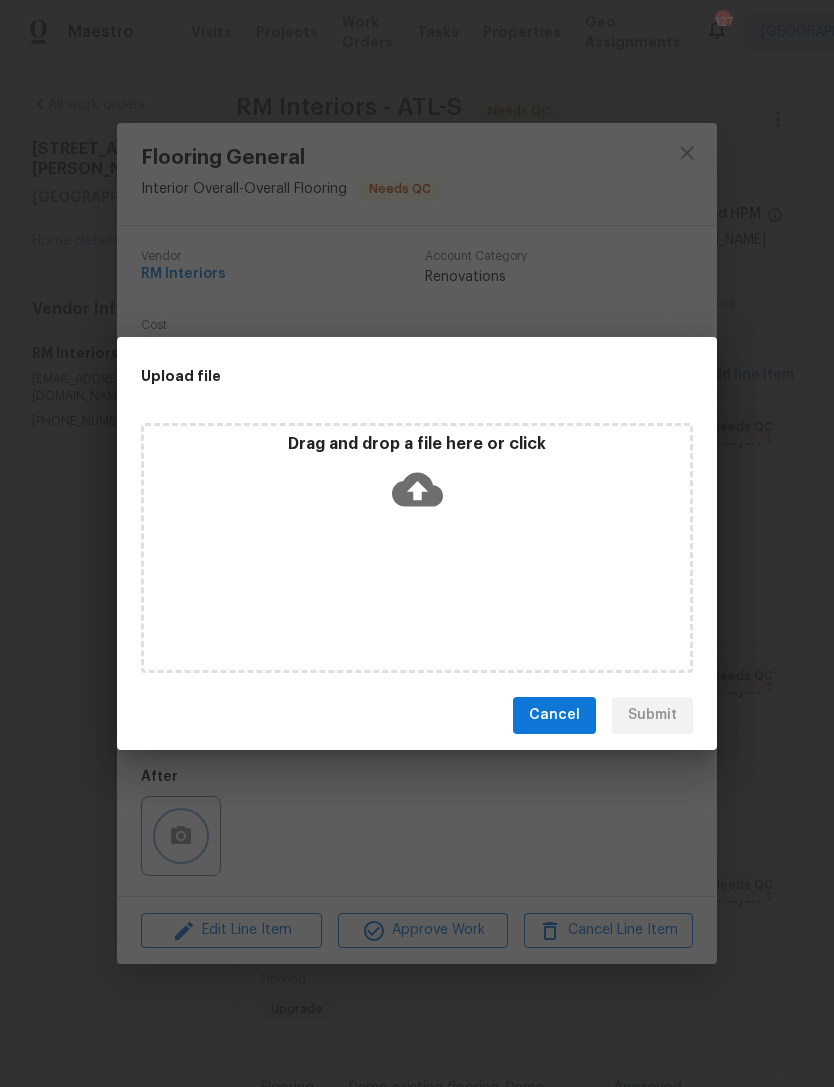 click on "Upload file Drag and drop a file here or click Cancel Submit" at bounding box center [417, 543] 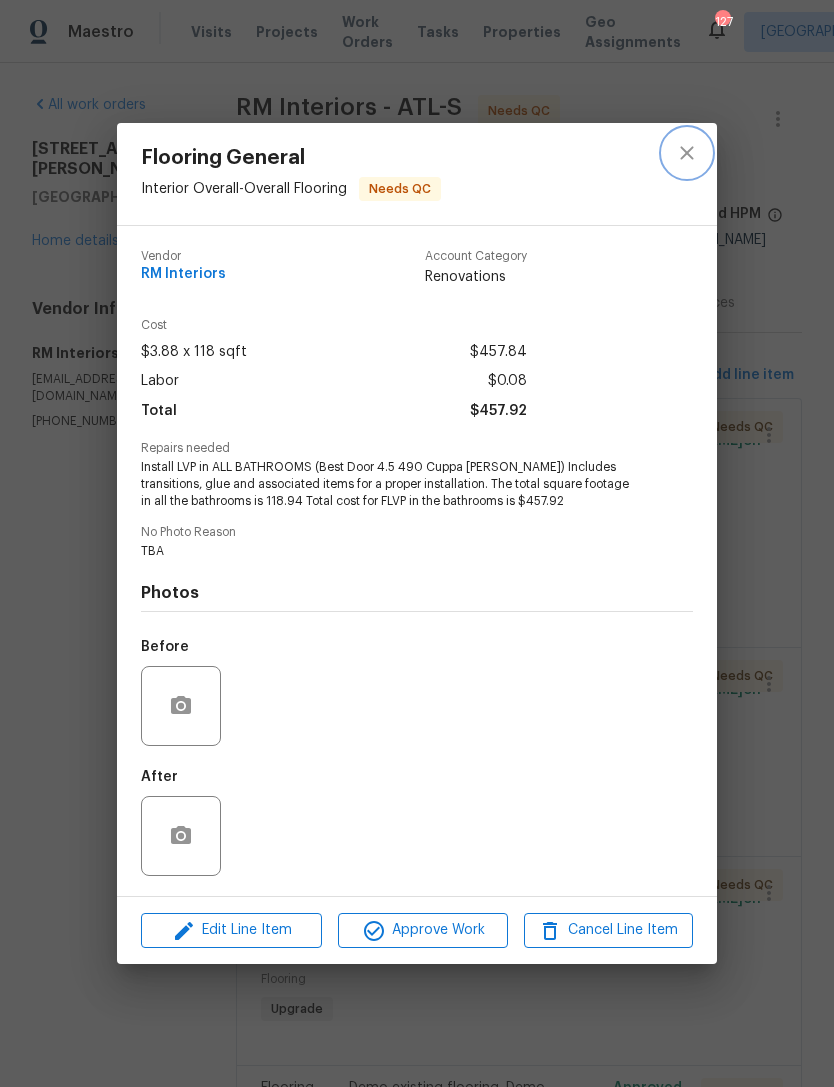 click 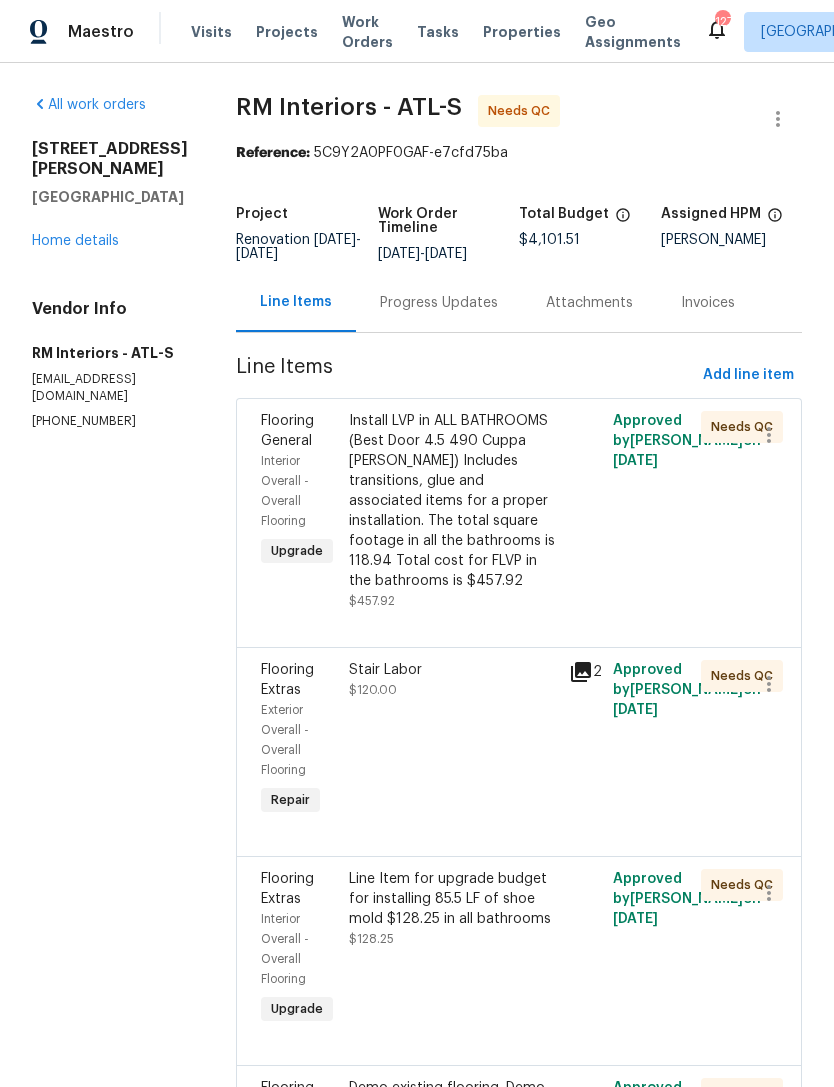 scroll, scrollTop: 0, scrollLeft: 0, axis: both 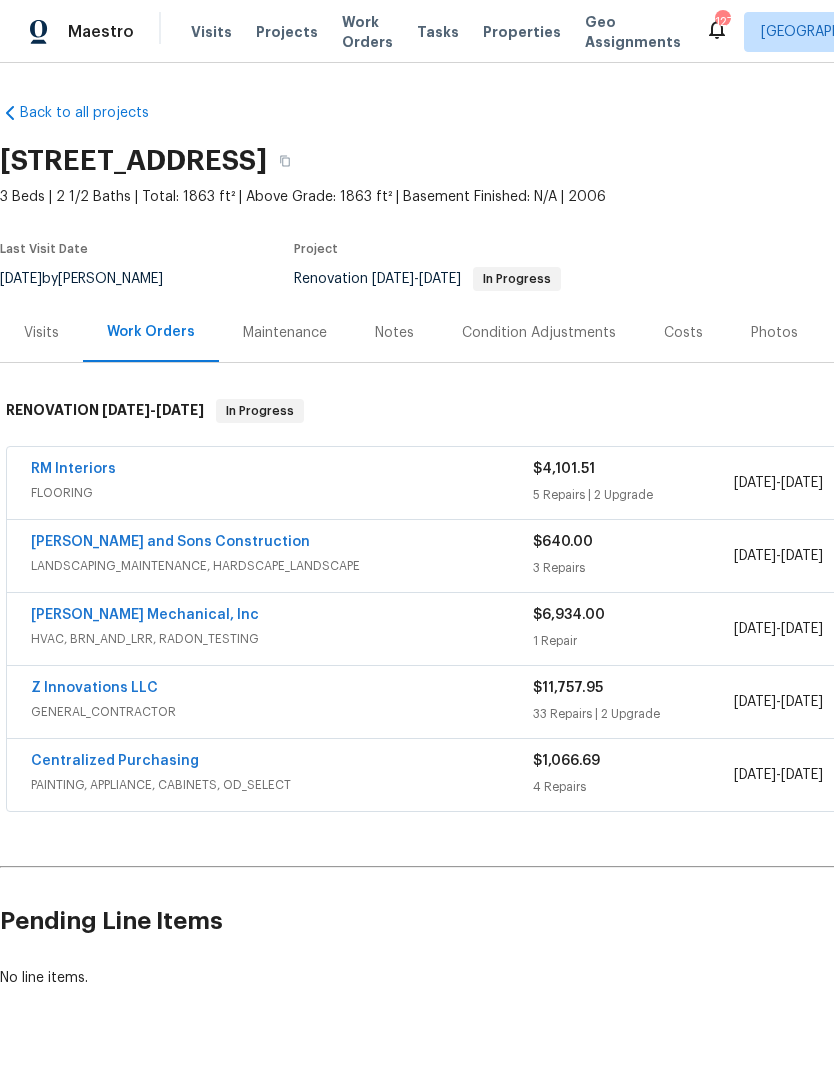 click on "GENERAL_CONTRACTOR" at bounding box center [282, 712] 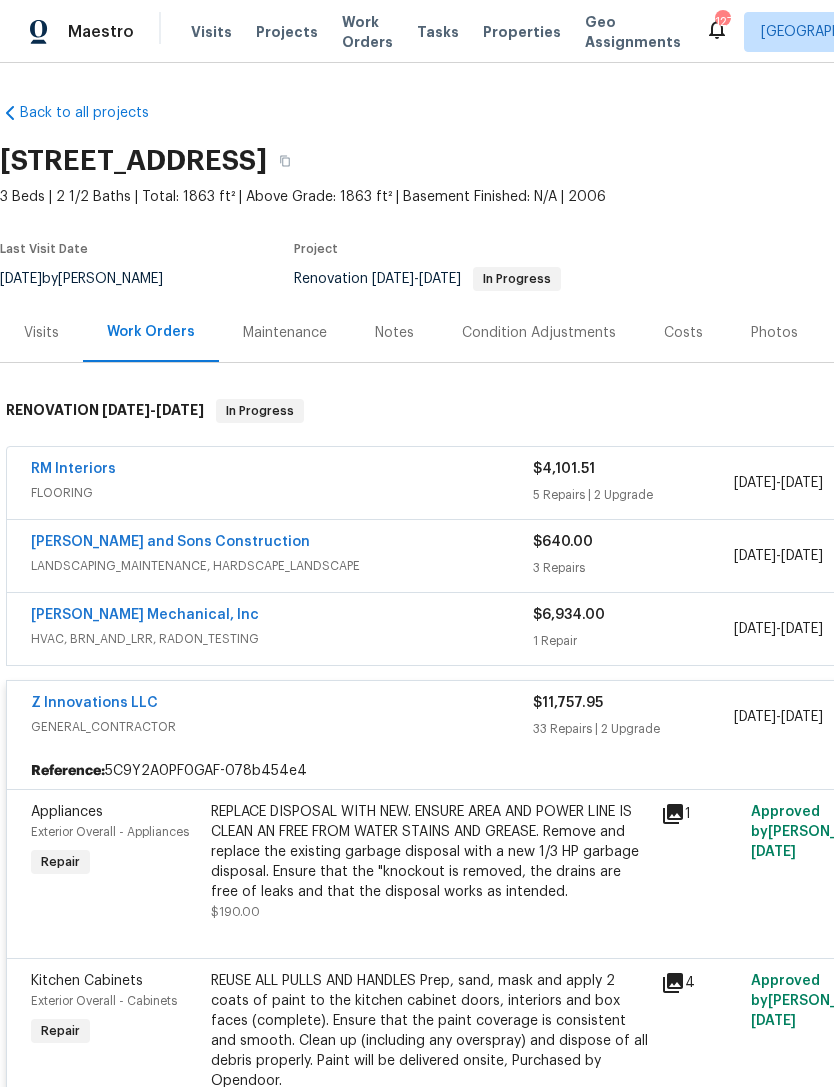 click on "Z Innovations LLC" at bounding box center (94, 703) 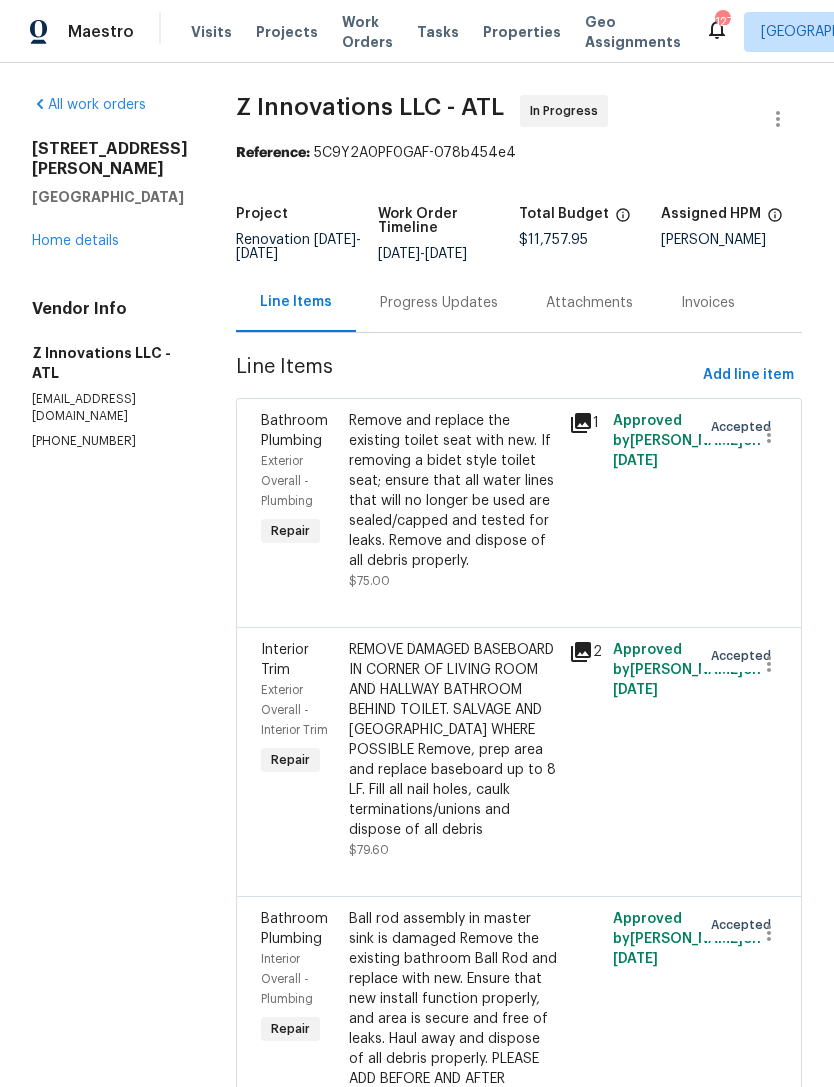 scroll, scrollTop: 0, scrollLeft: 0, axis: both 